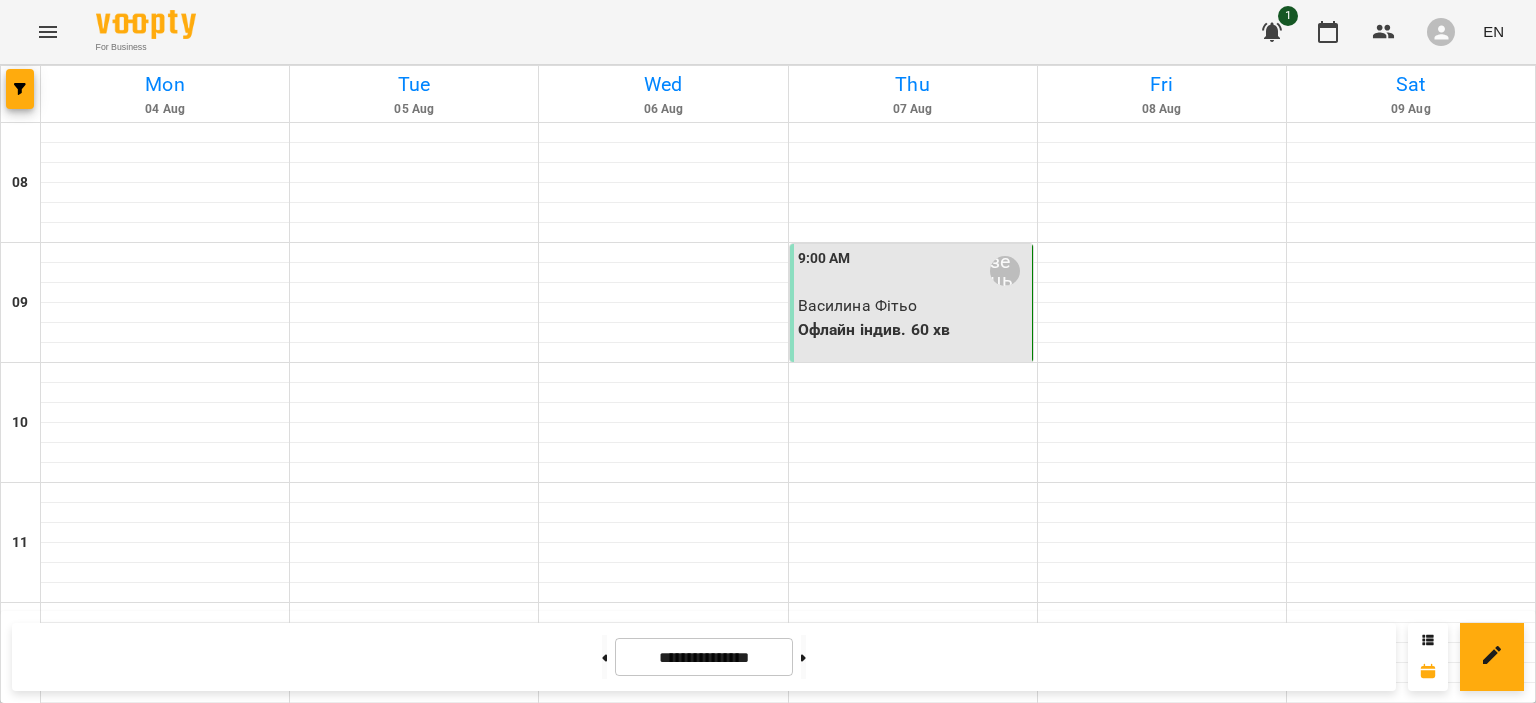 scroll, scrollTop: 0, scrollLeft: 0, axis: both 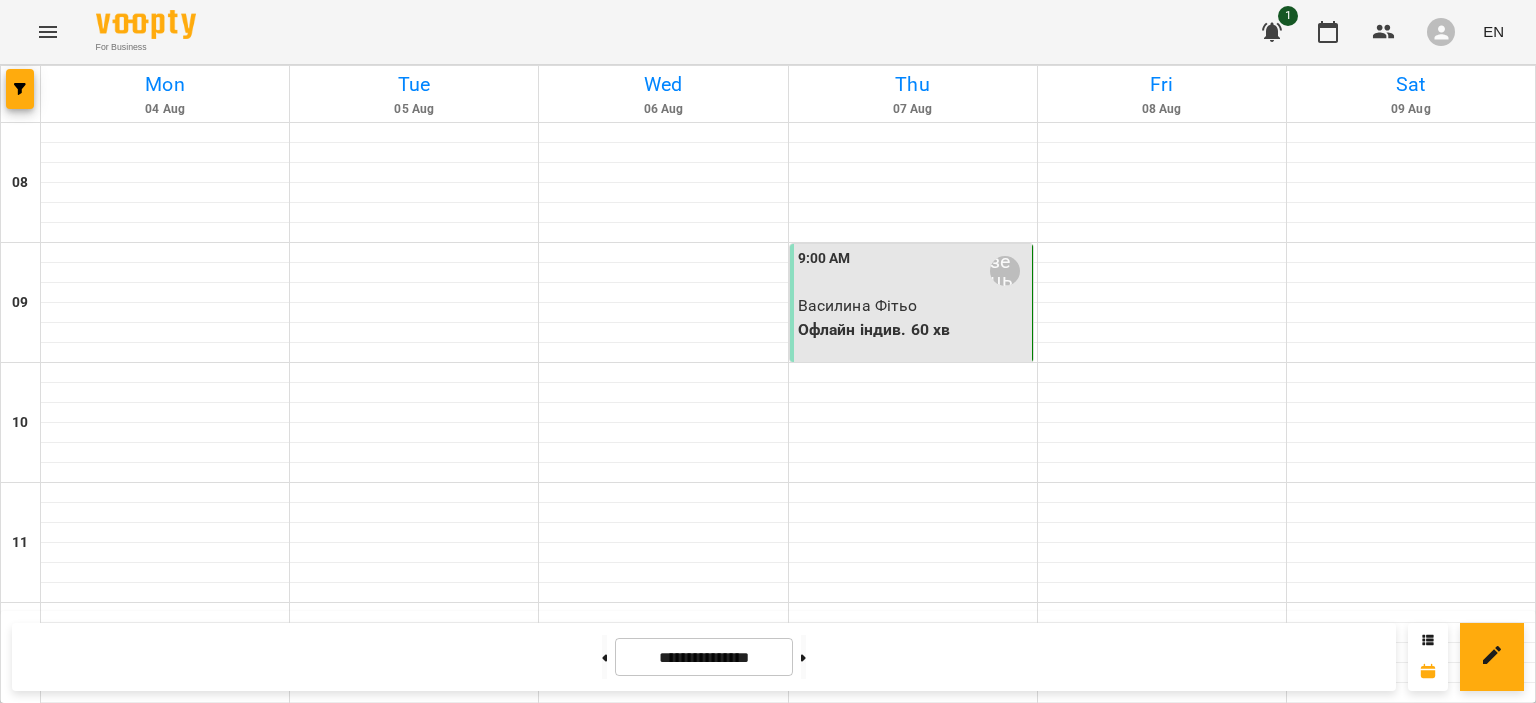 click at bounding box center (913, 1333) 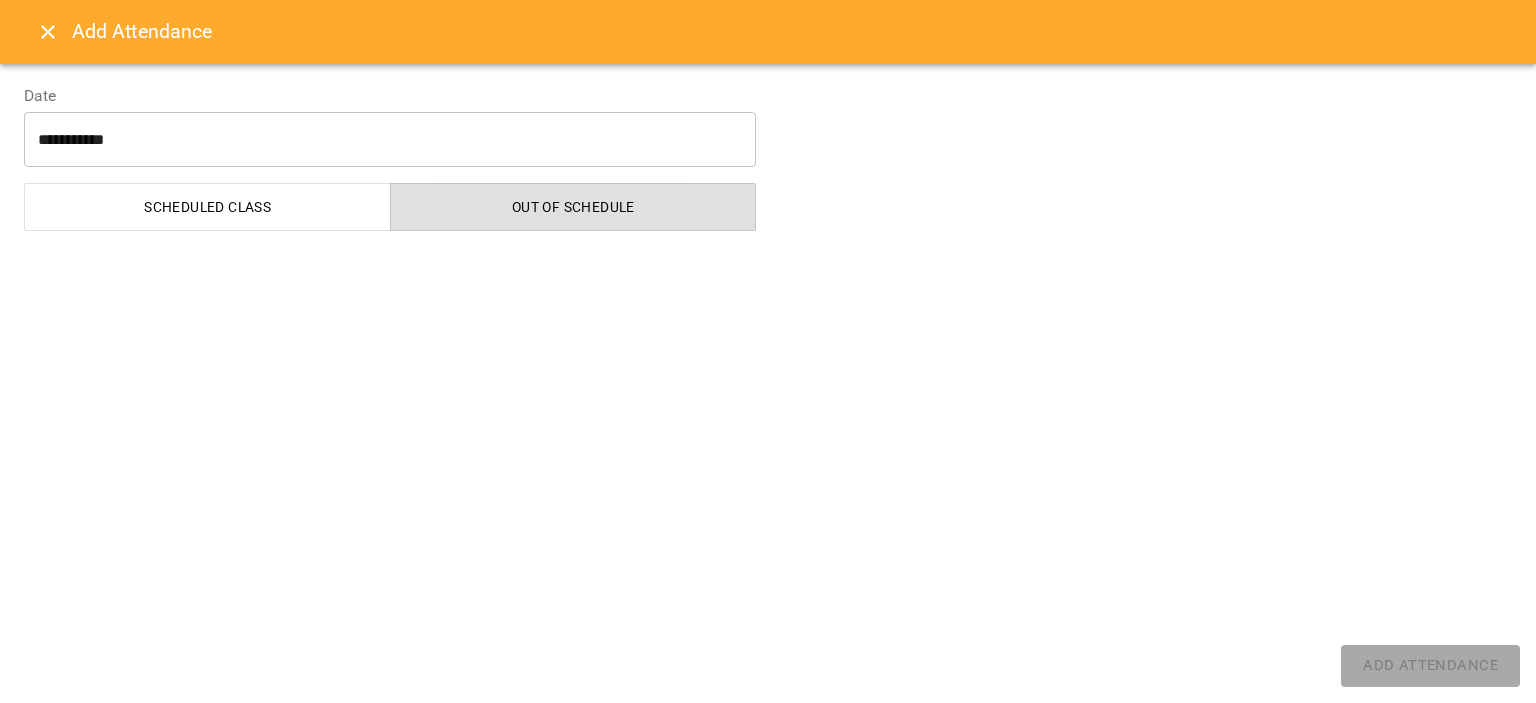 select on "**********" 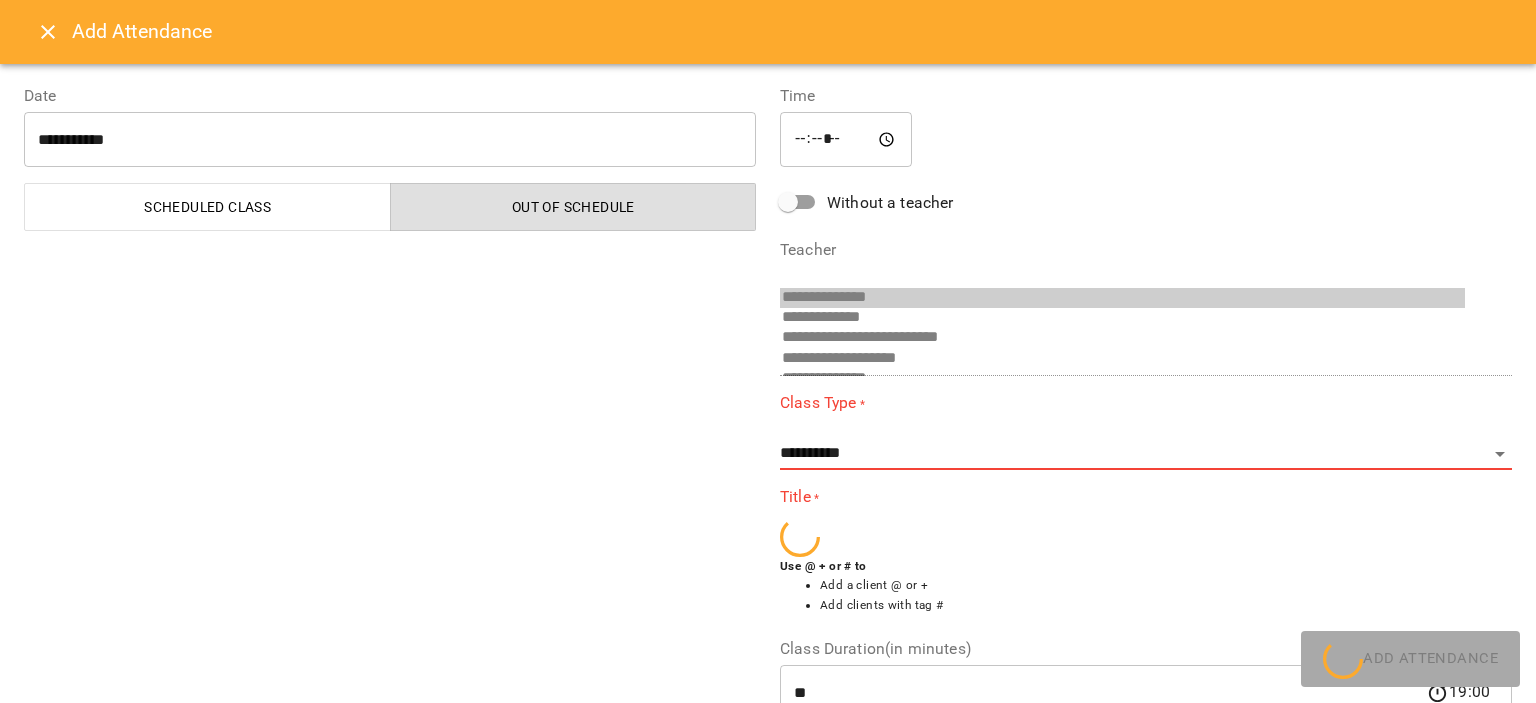 scroll, scrollTop: 33, scrollLeft: 0, axis: vertical 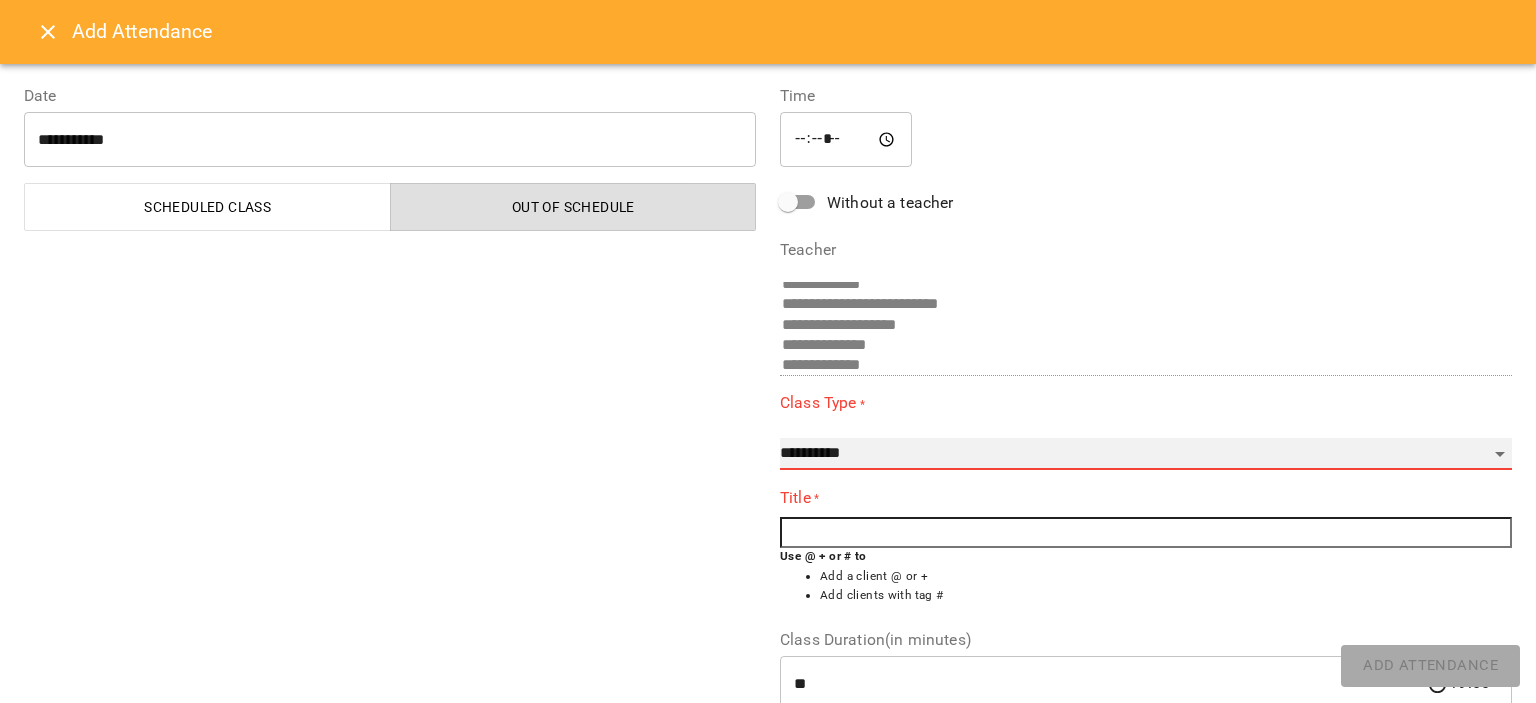 click on "**********" at bounding box center [1146, 454] 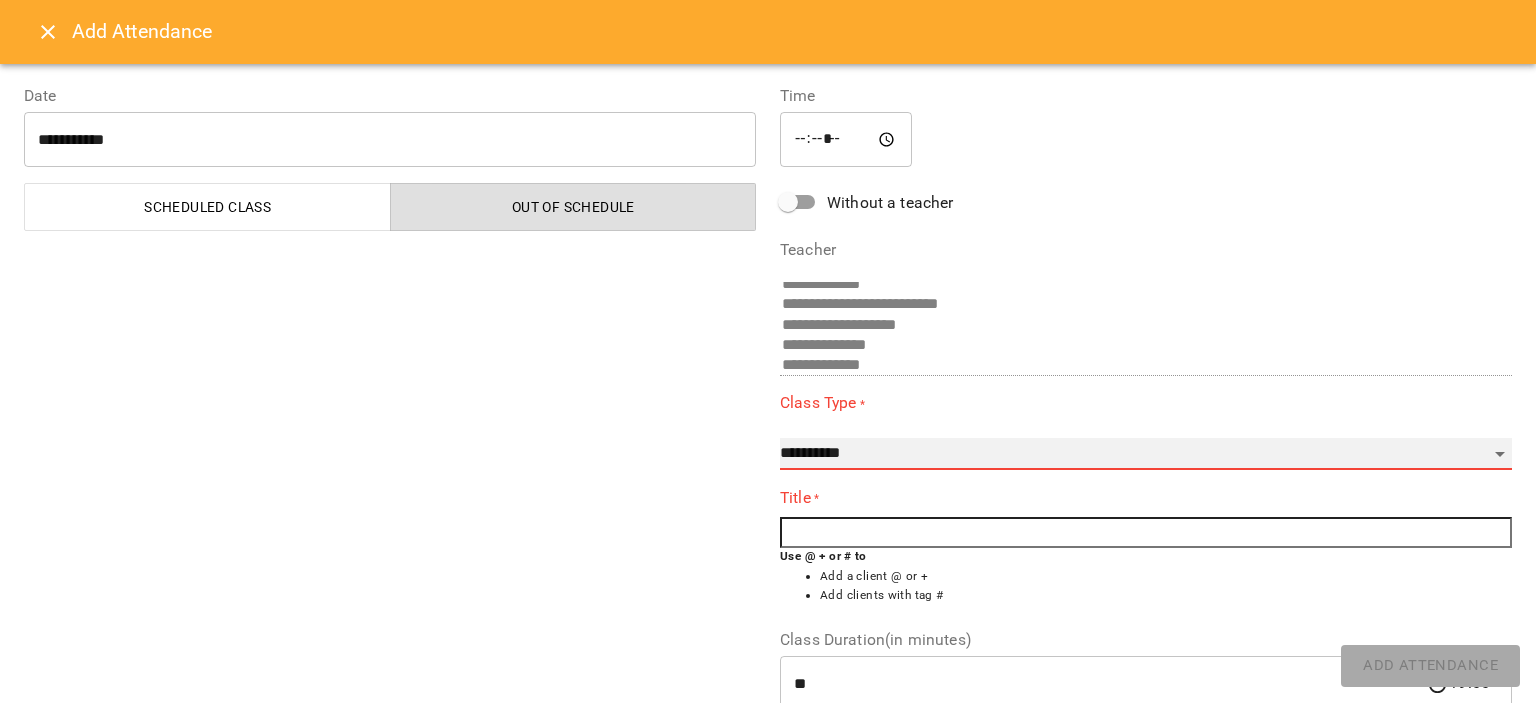 select on "**********" 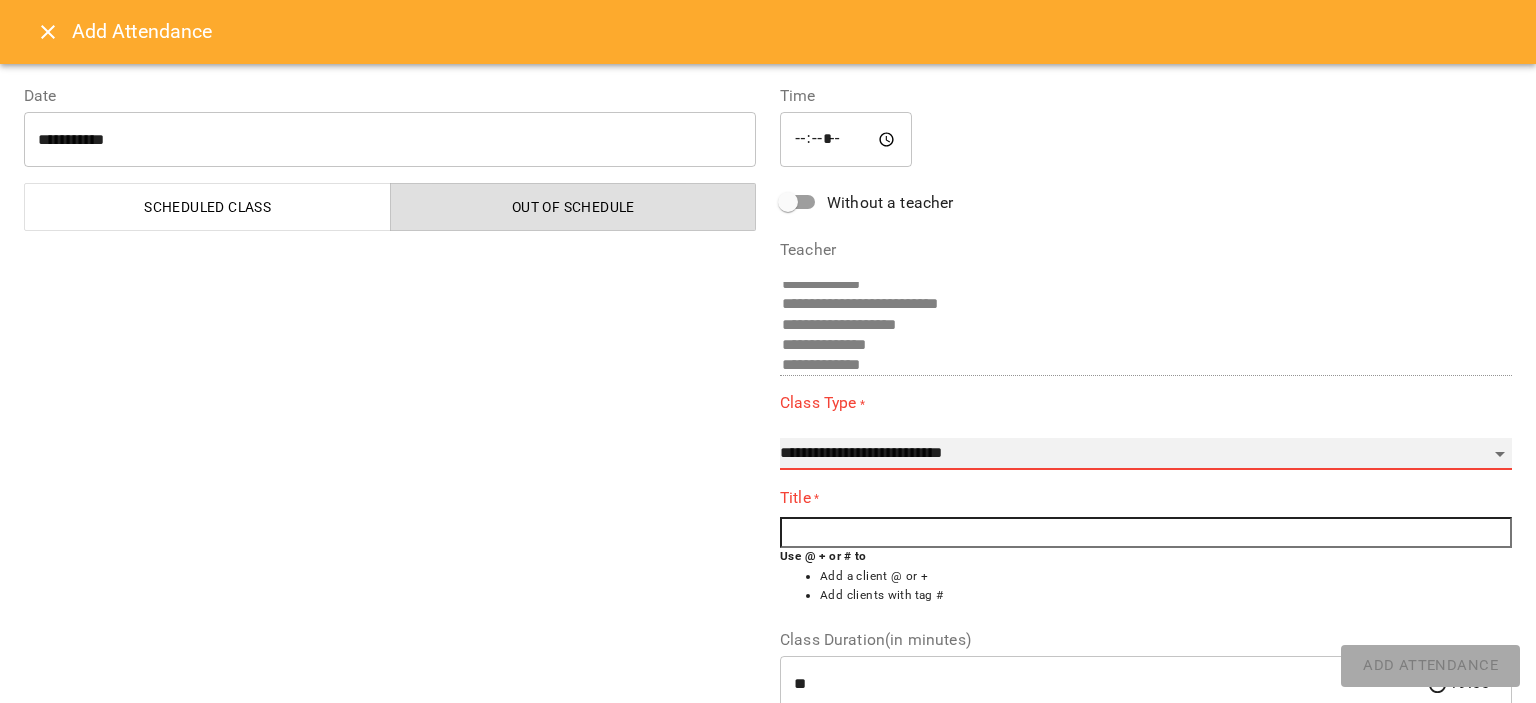 click on "**********" at bounding box center (1146, 454) 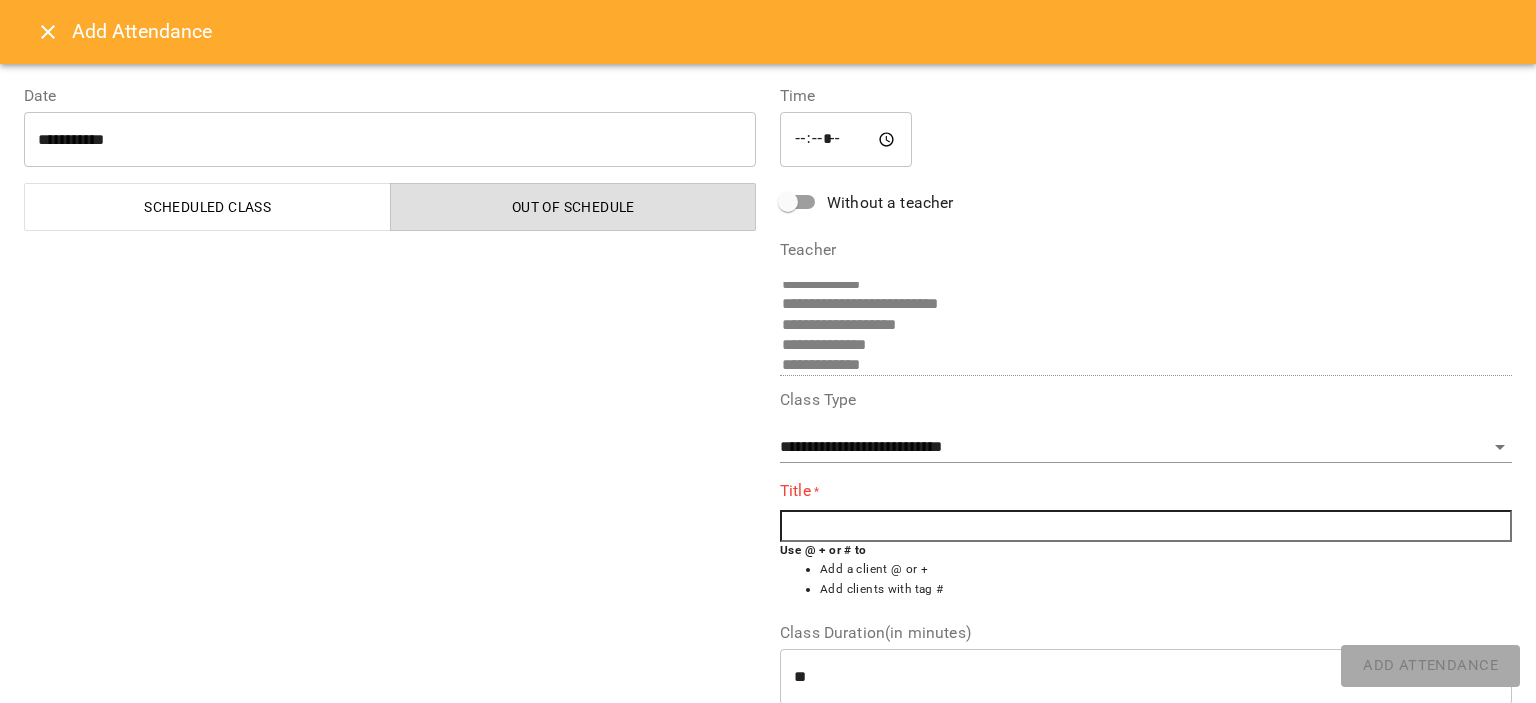 click at bounding box center [1146, 526] 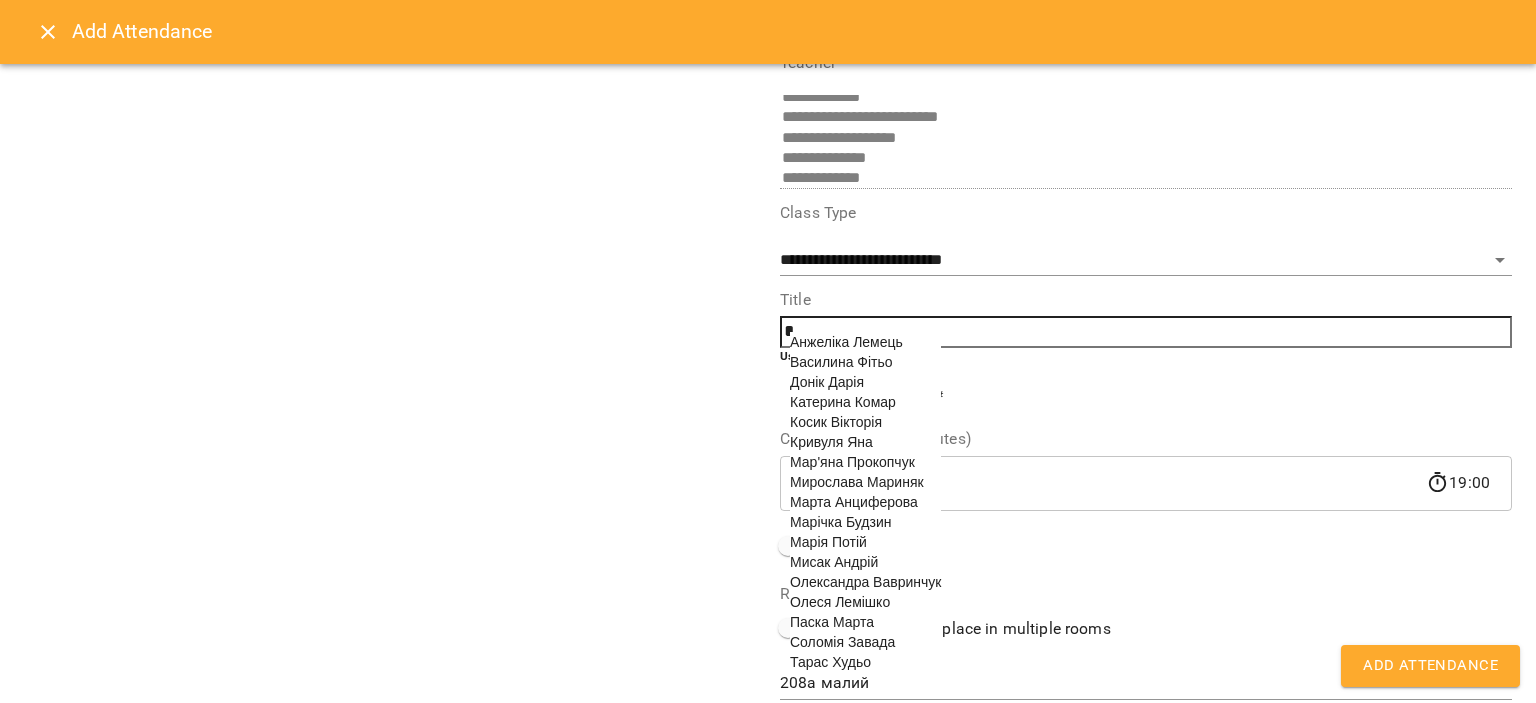 scroll, scrollTop: 252, scrollLeft: 0, axis: vertical 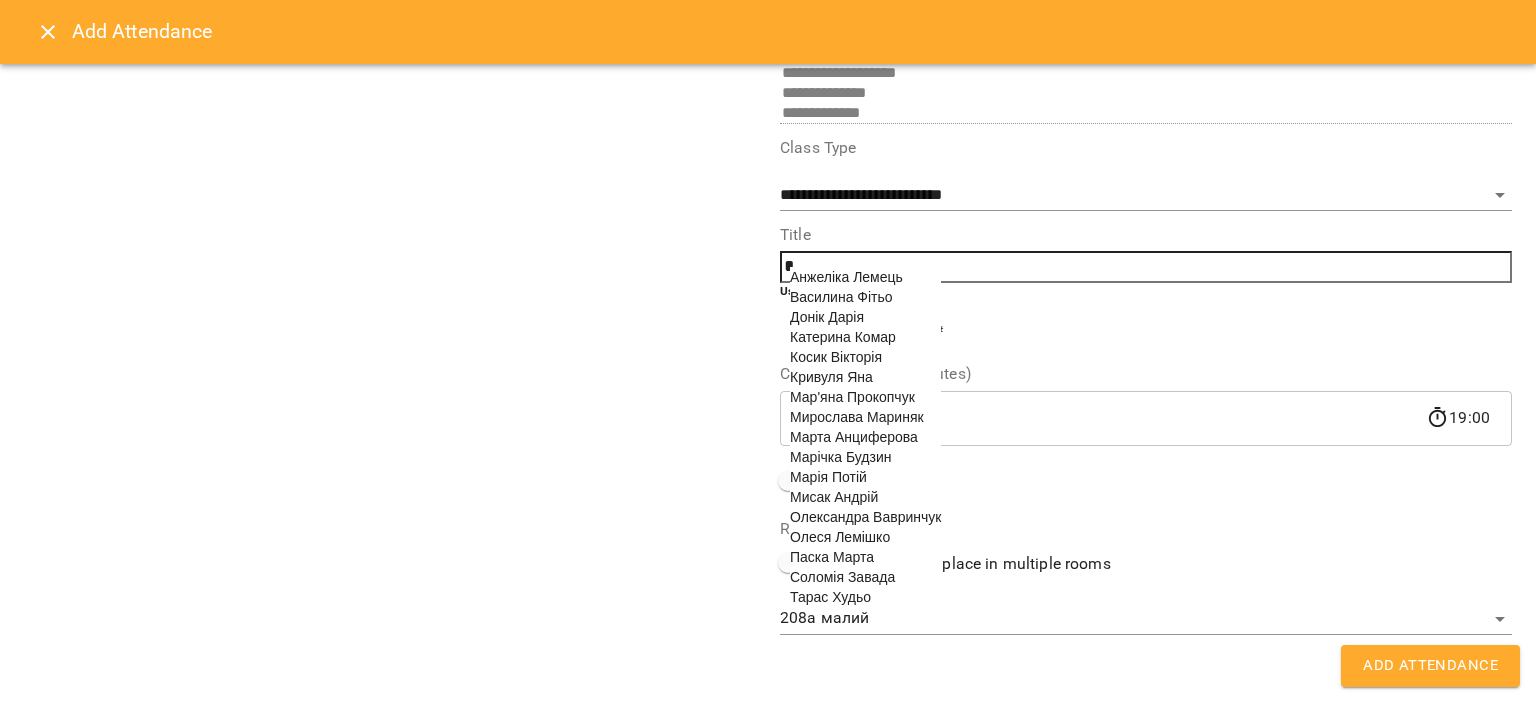 click on "[FIRST] [LAST]" at bounding box center (854, 437) 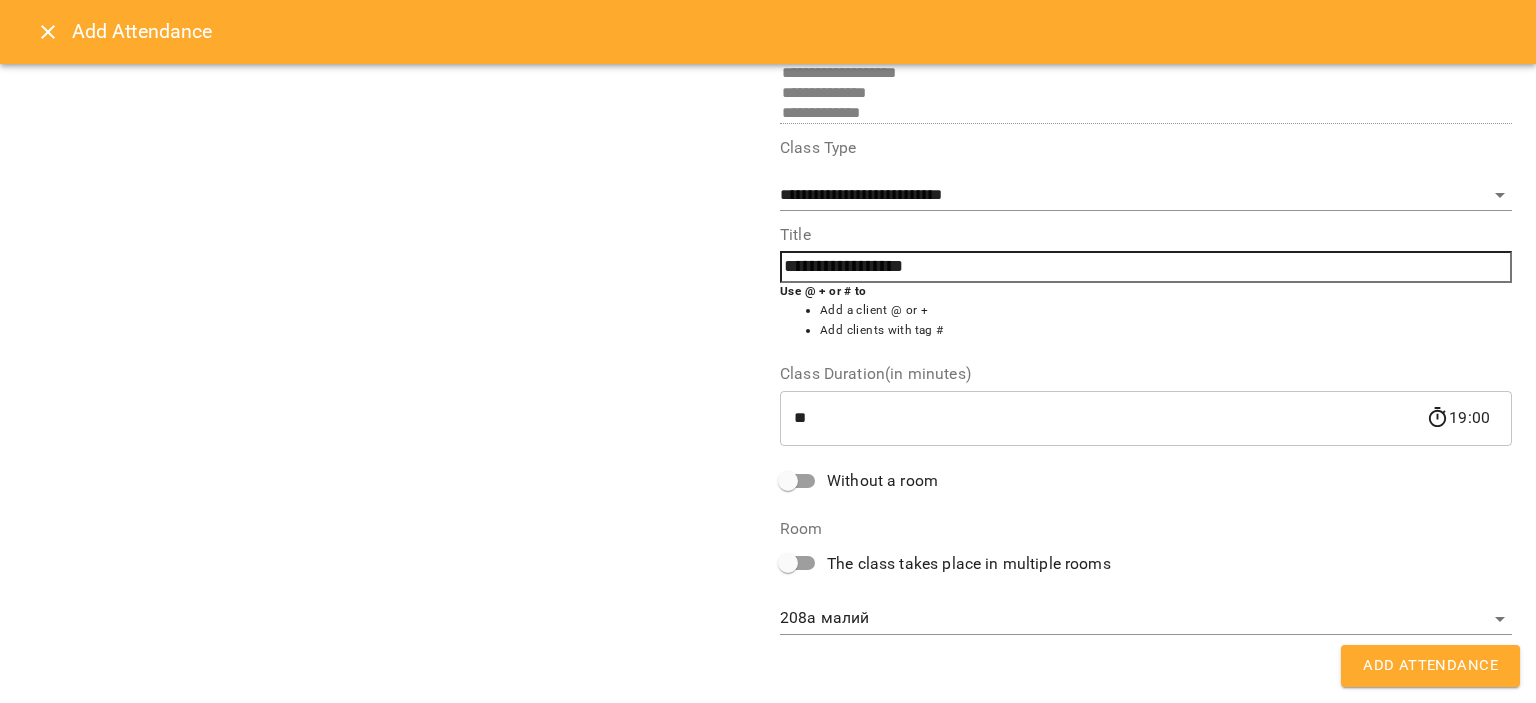 click on "**********" at bounding box center [768, 826] 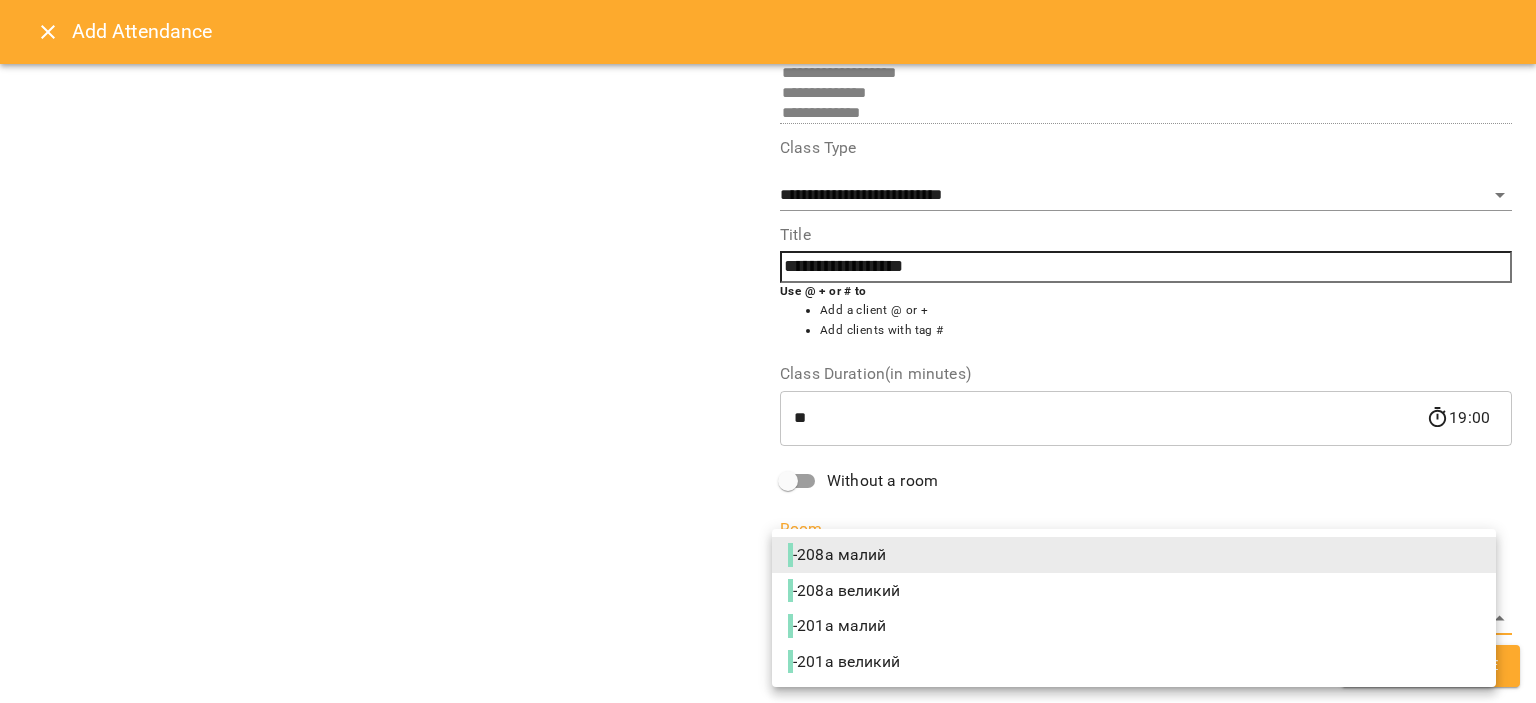 click at bounding box center [768, 351] 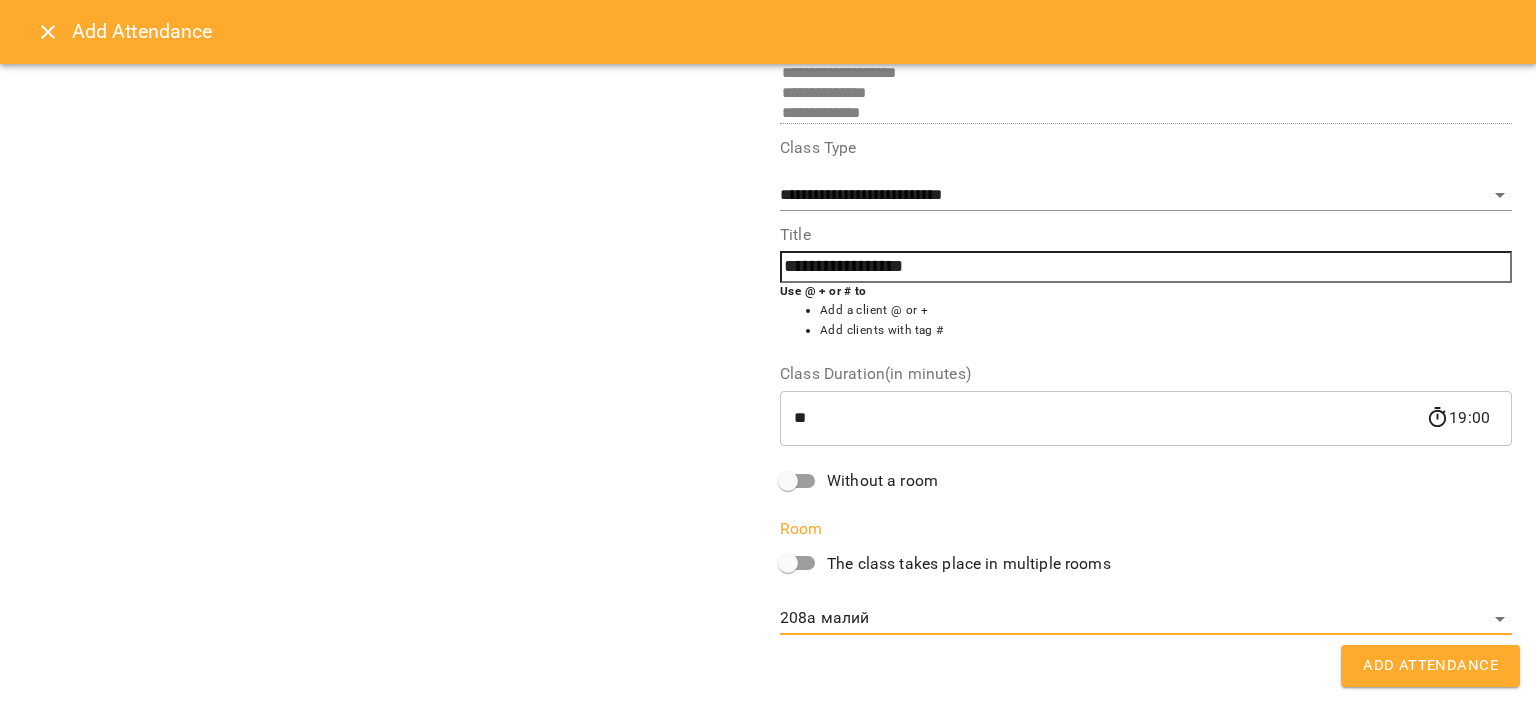 click on "Without a room" at bounding box center (882, 481) 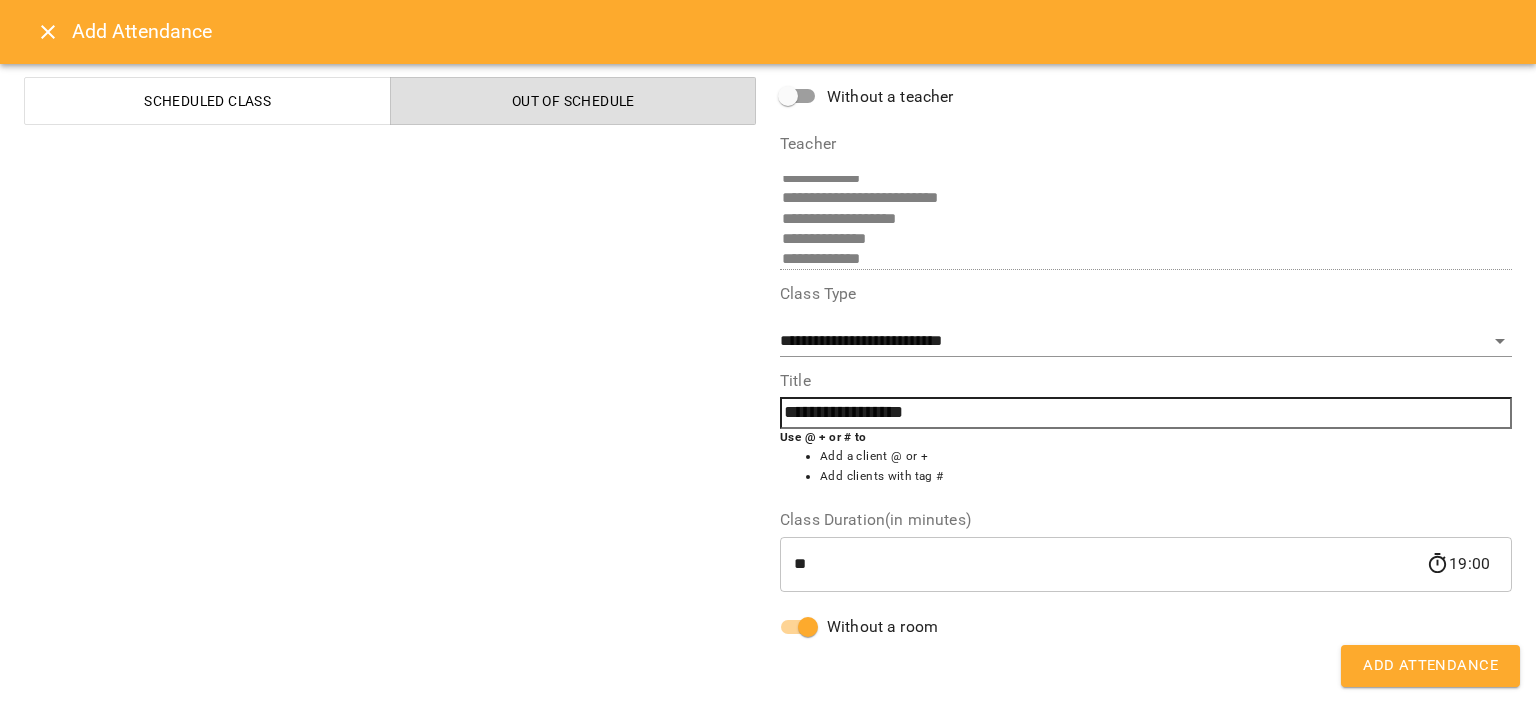 scroll, scrollTop: 4, scrollLeft: 0, axis: vertical 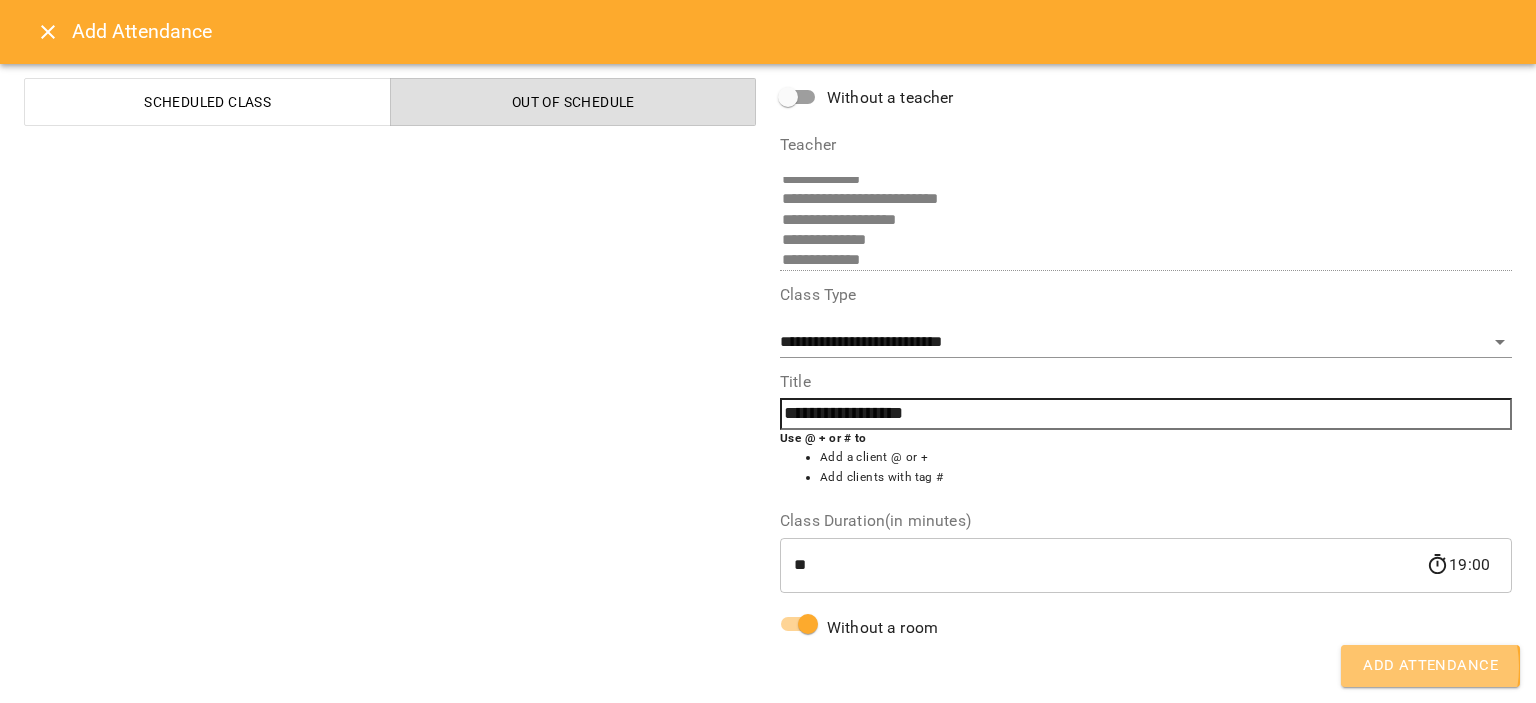 click on "Add Attendance" at bounding box center (1430, 666) 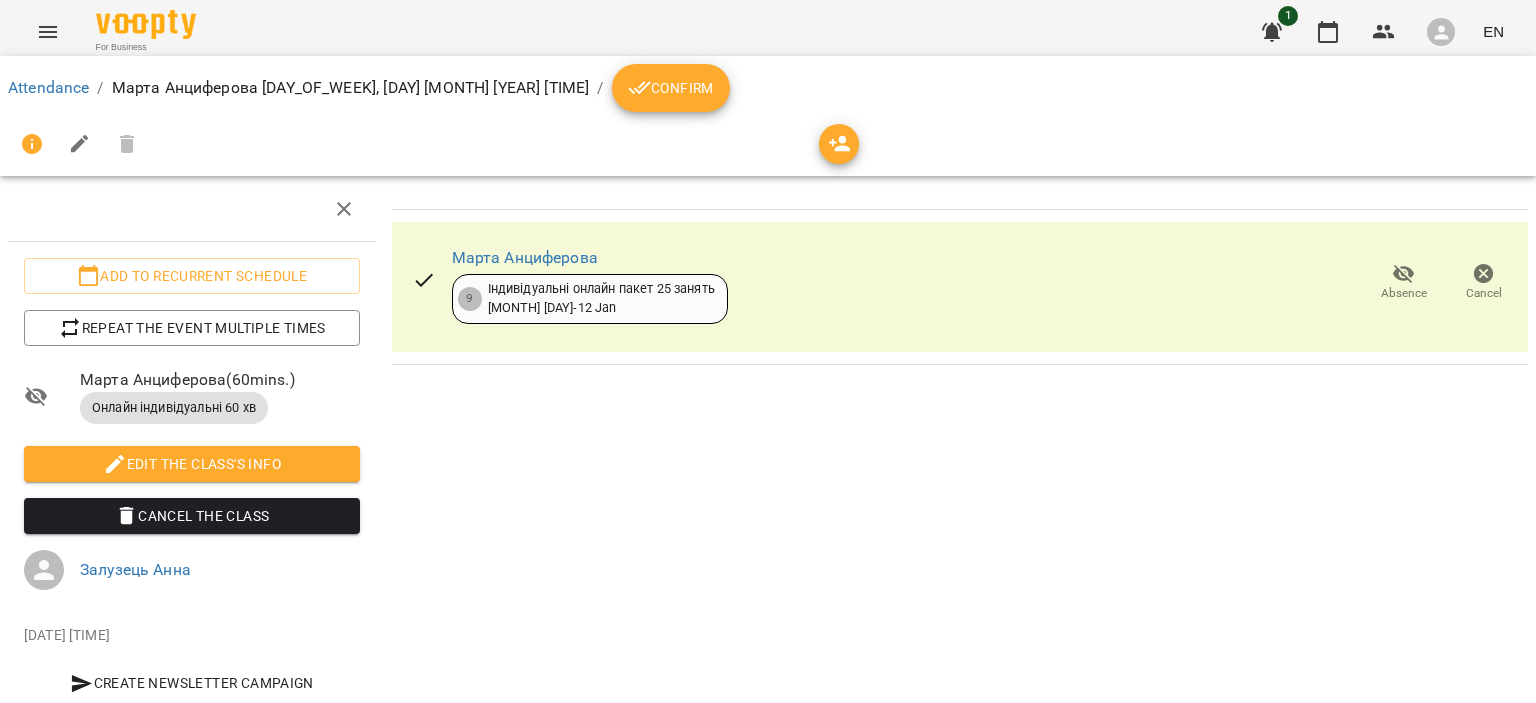 click on "Confirm" at bounding box center (671, 88) 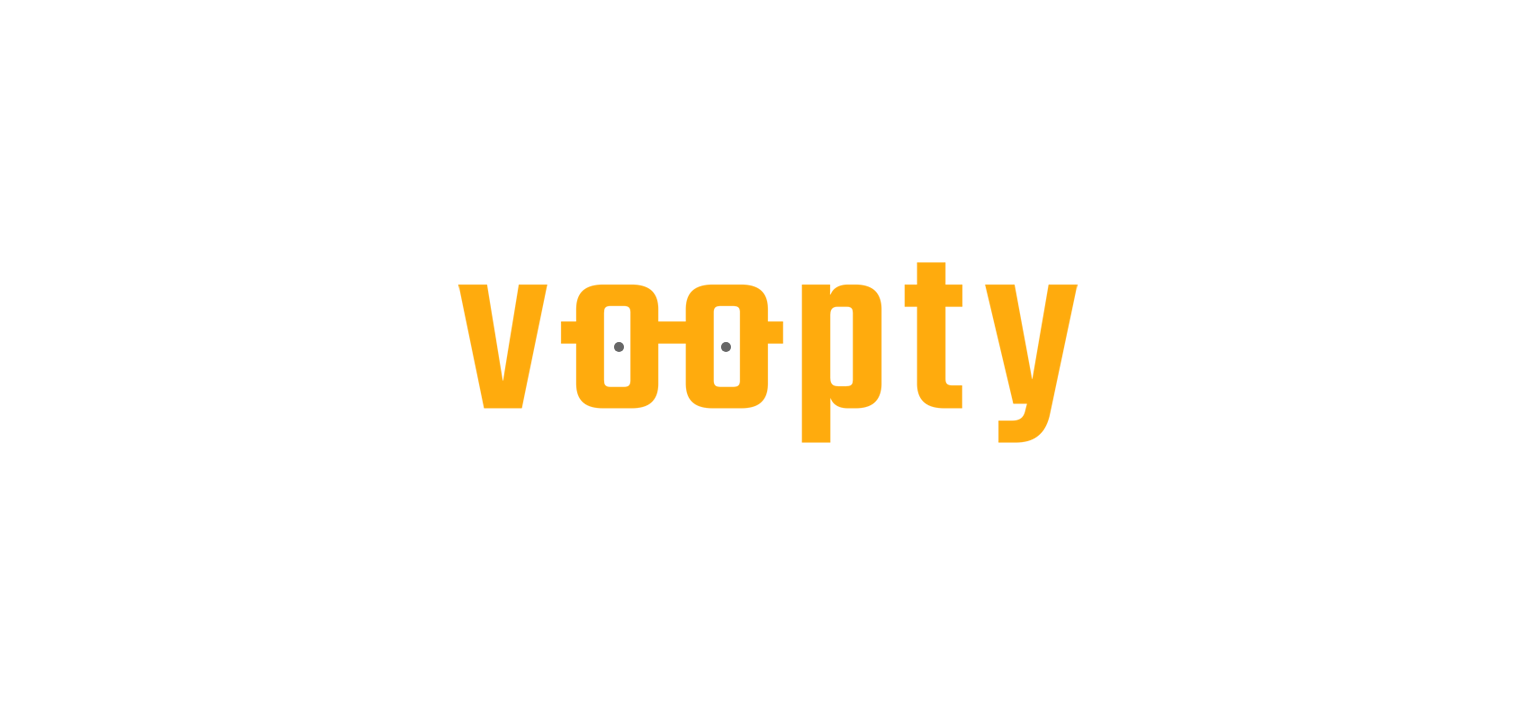 scroll, scrollTop: 0, scrollLeft: 0, axis: both 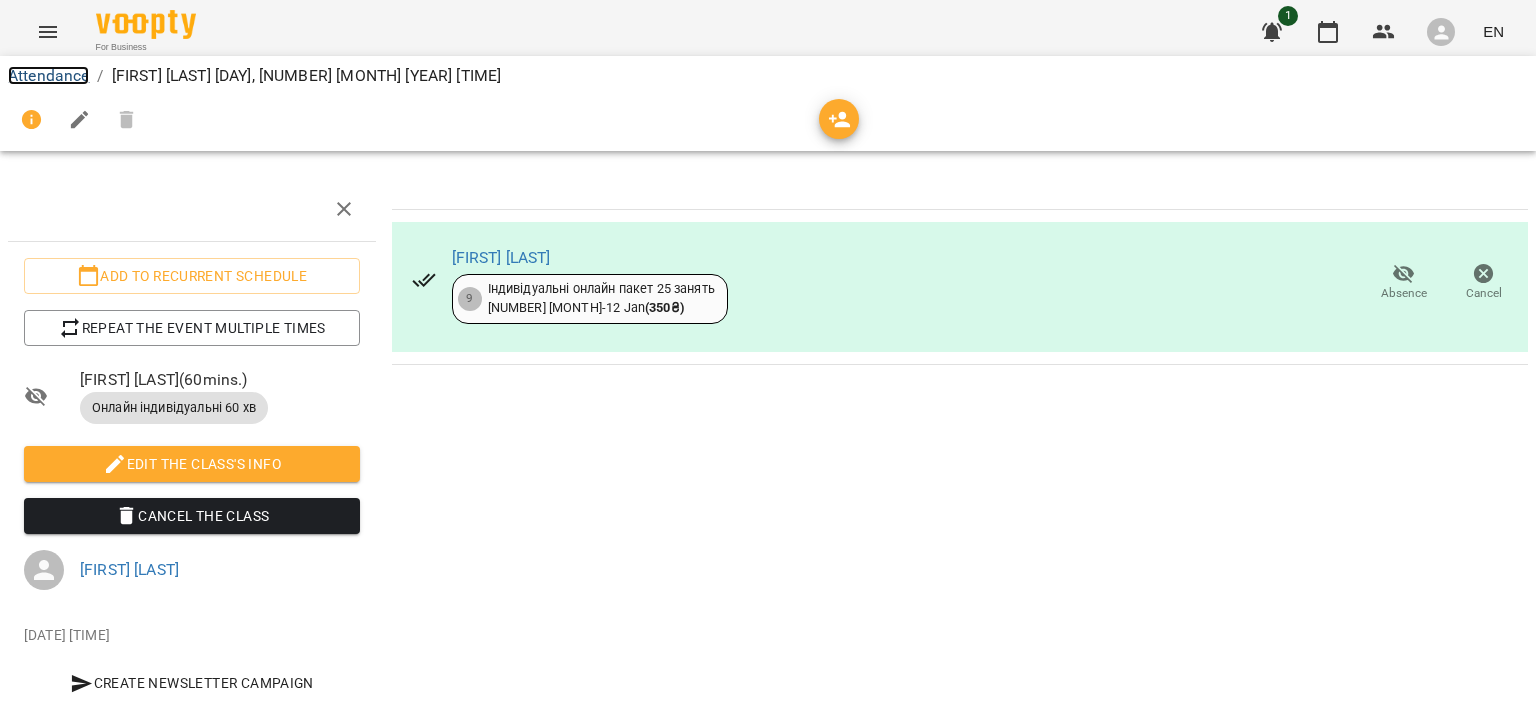 click on "Attendance" at bounding box center (48, 75) 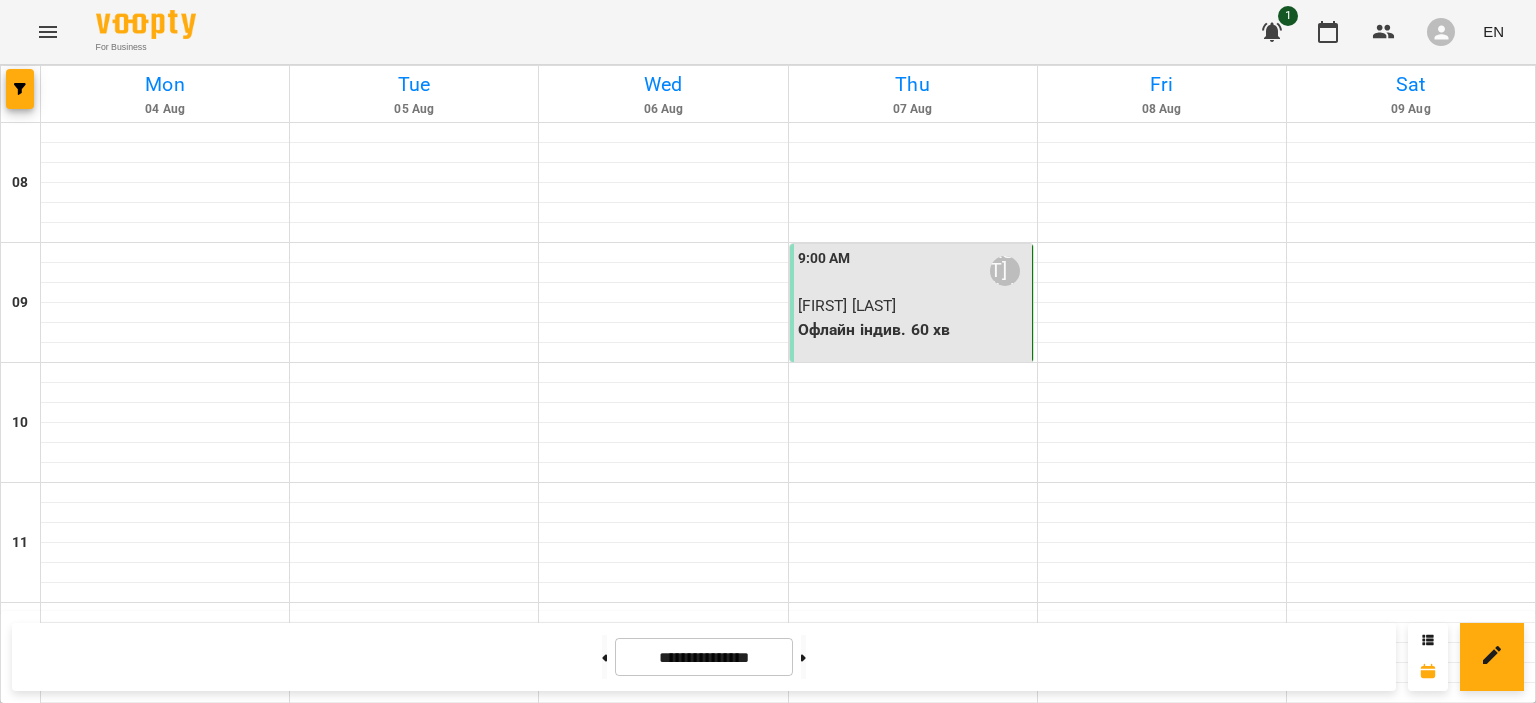 scroll, scrollTop: 54, scrollLeft: 0, axis: vertical 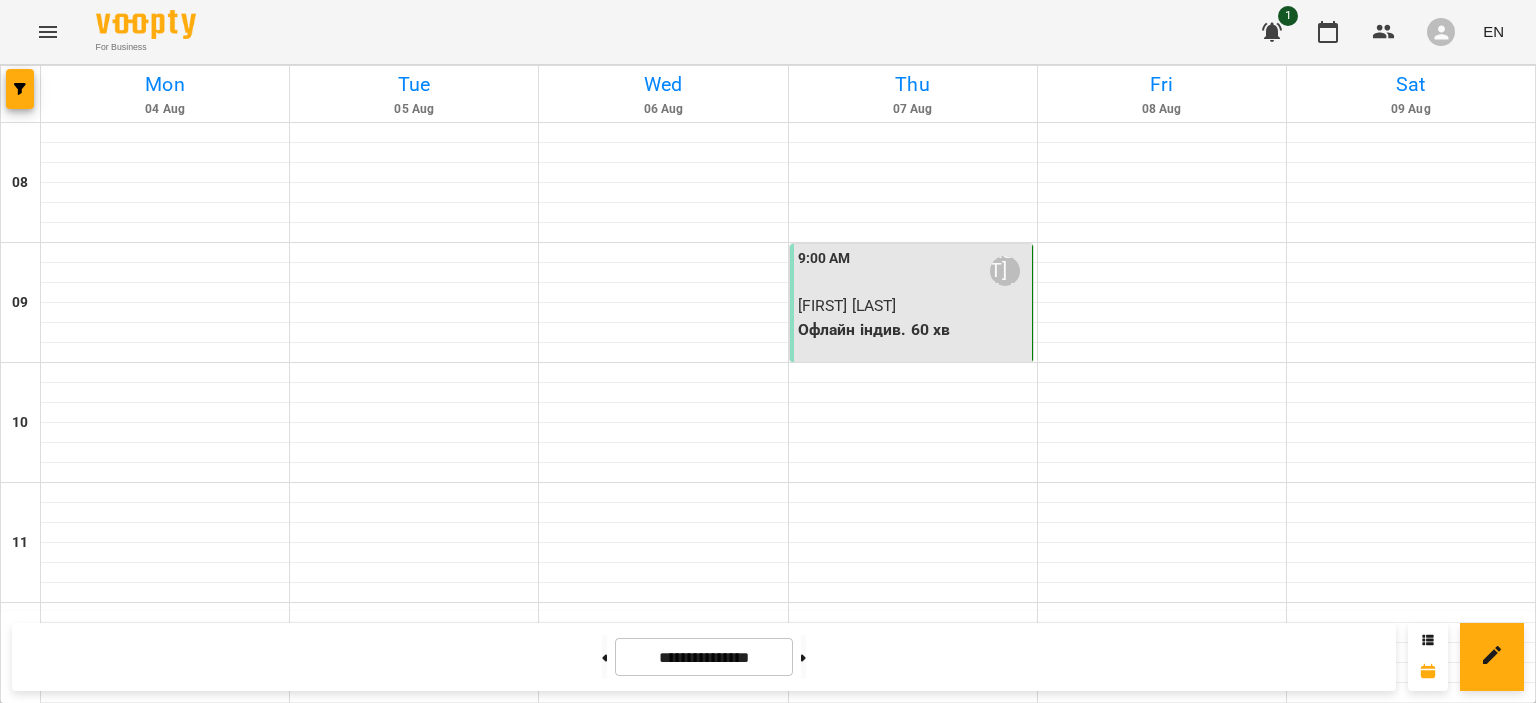 click on "9:00 AM Залузець Анна Василина Фітьо Офлайн індив. 60 хв" at bounding box center (911, 303) 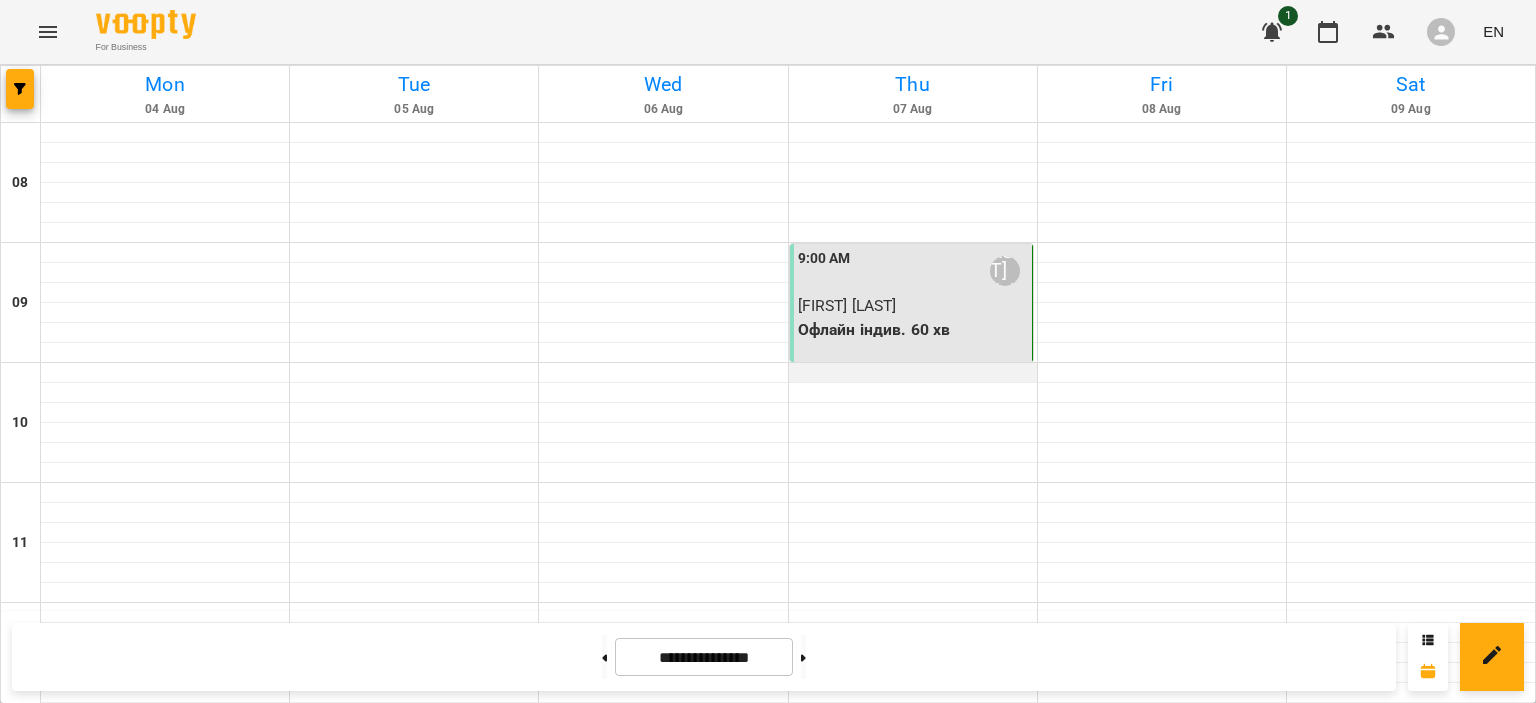 click at bounding box center (913, 382) 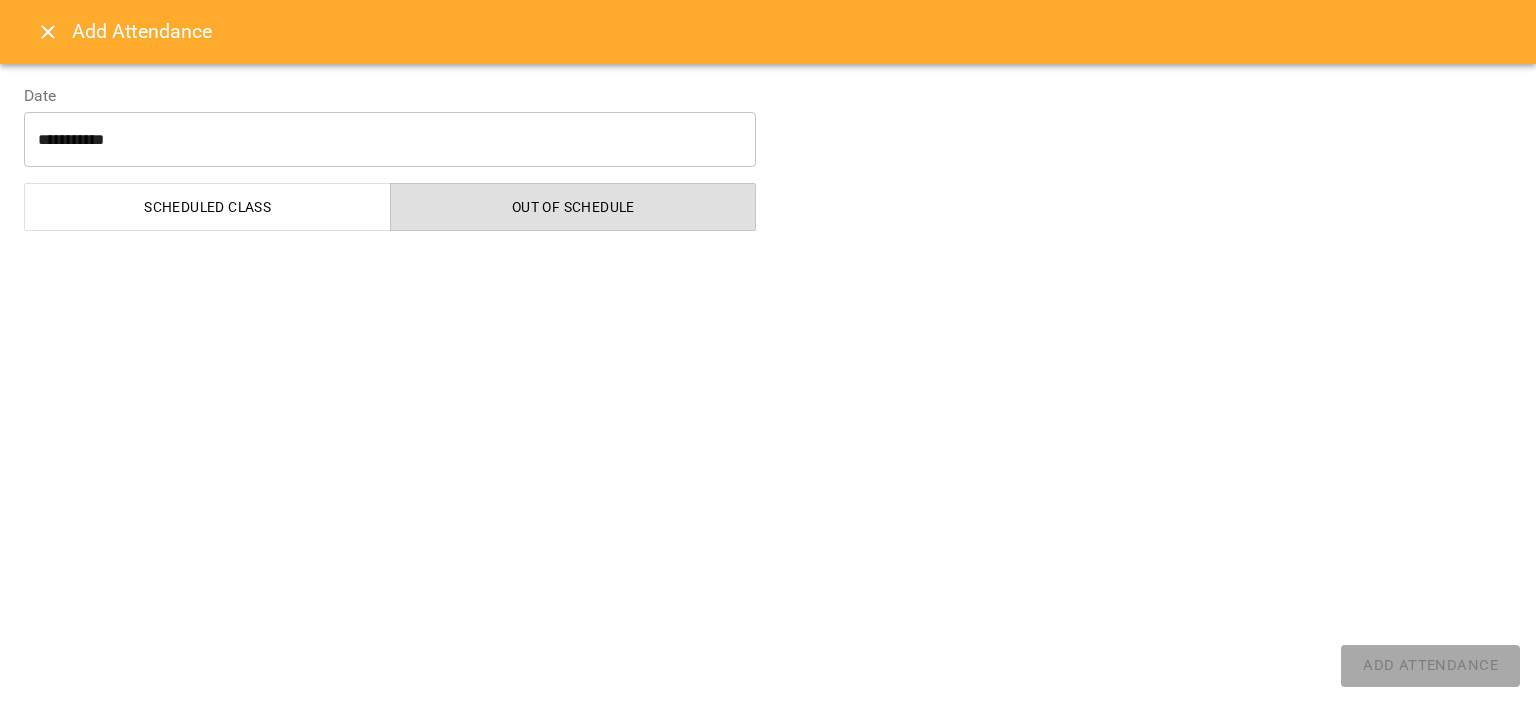 select on "**********" 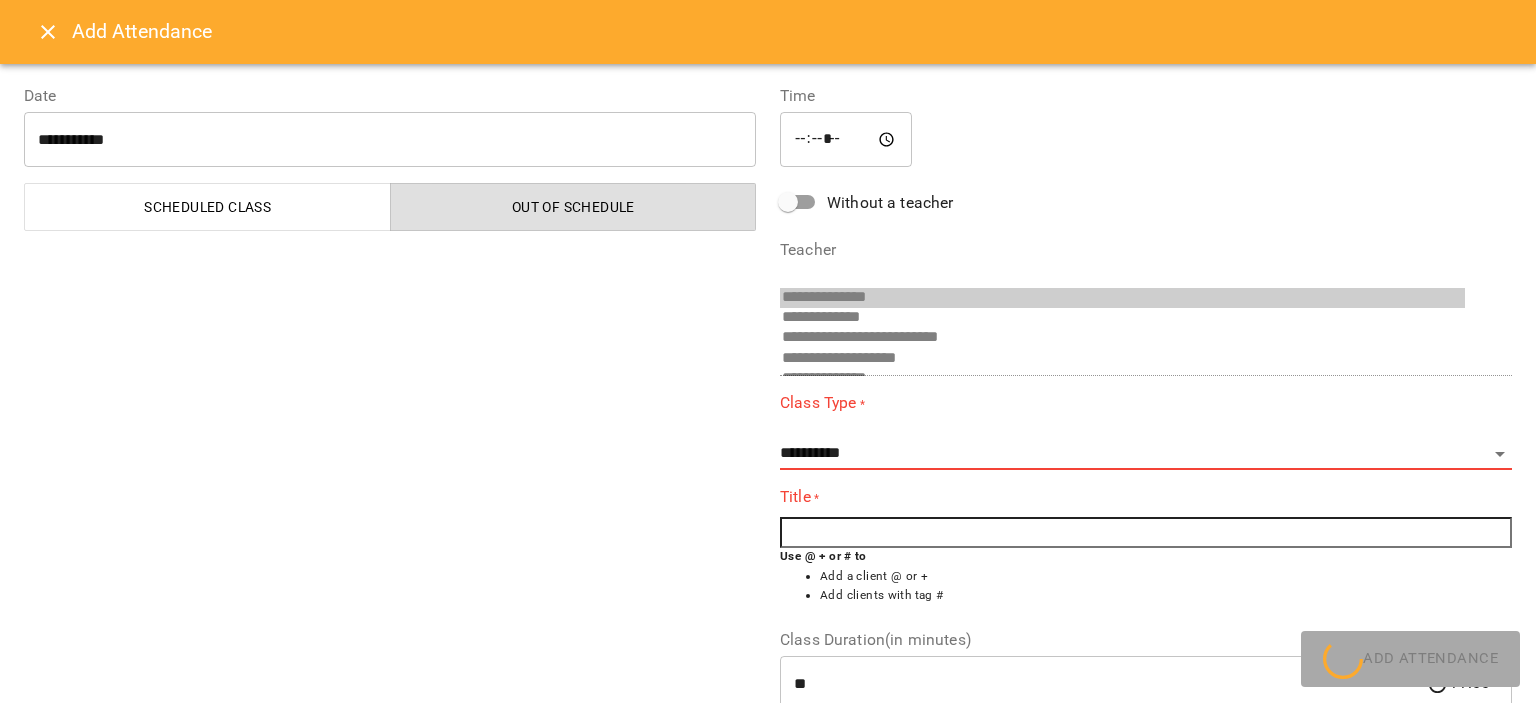 scroll, scrollTop: 33, scrollLeft: 0, axis: vertical 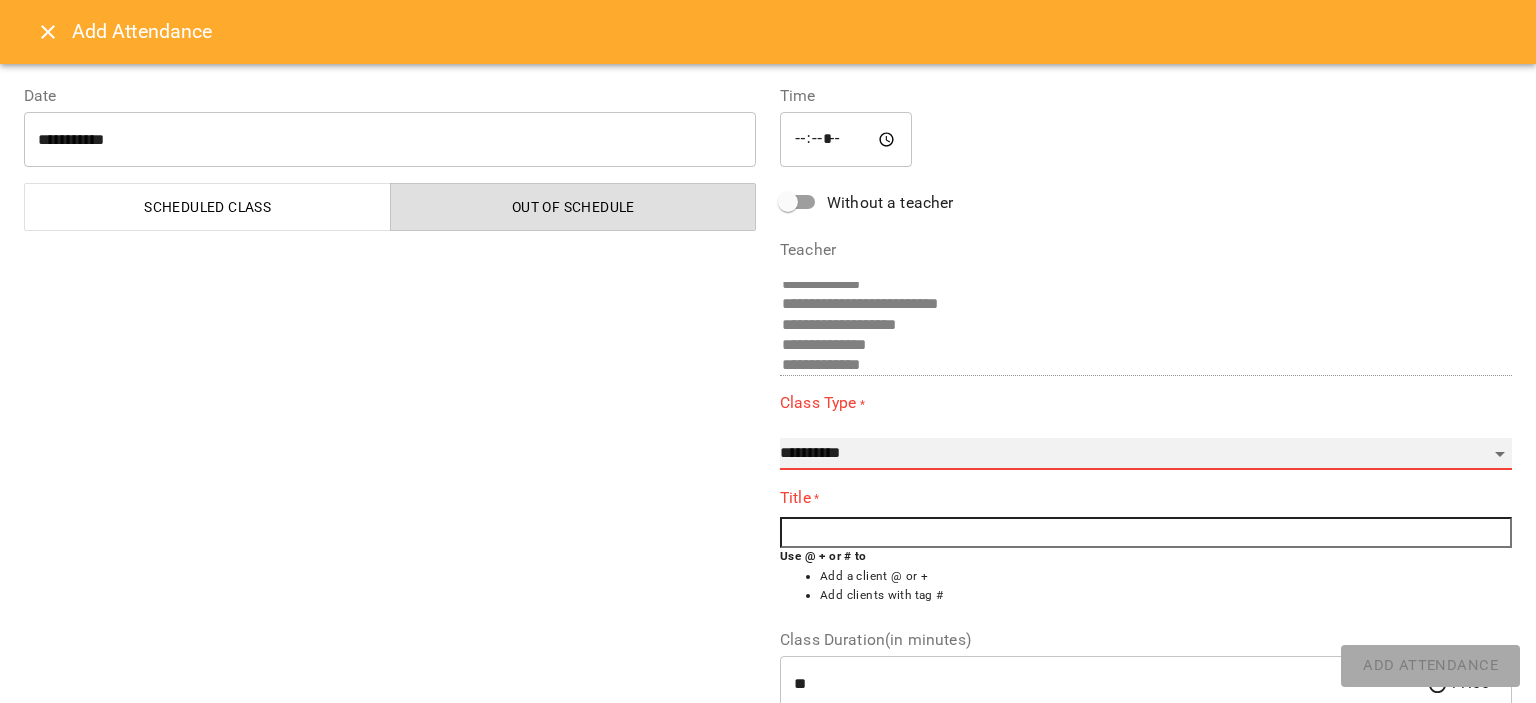 click on "**********" at bounding box center (1146, 454) 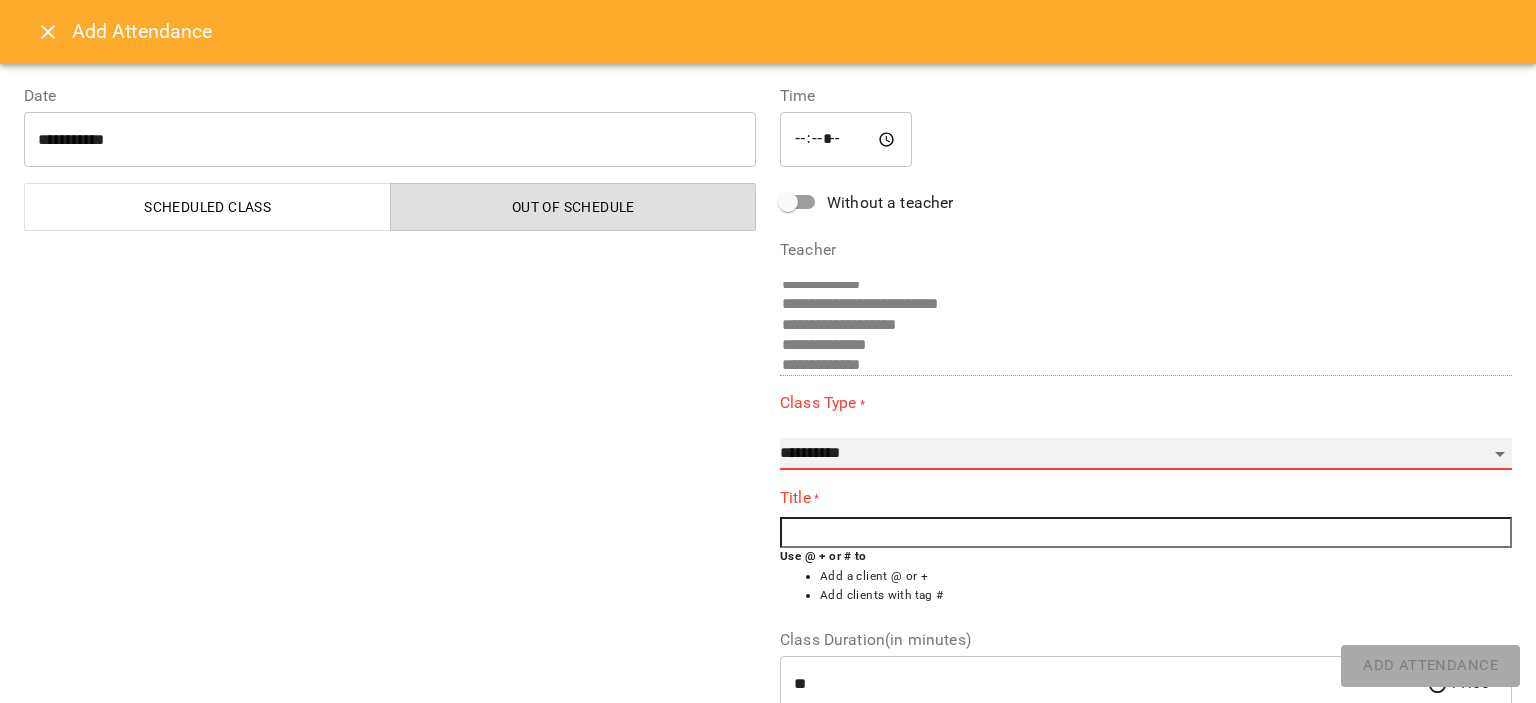 select on "**********" 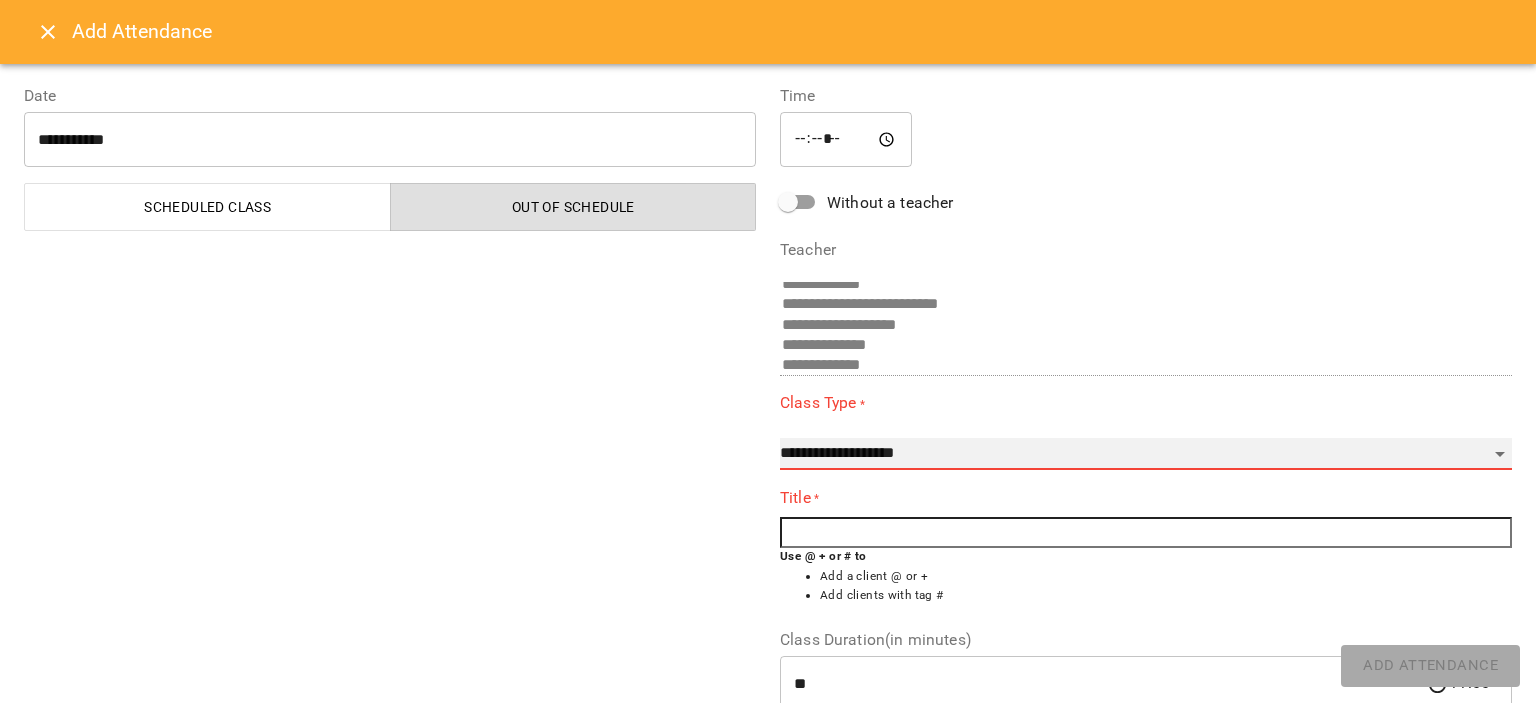 click on "**********" at bounding box center [1146, 454] 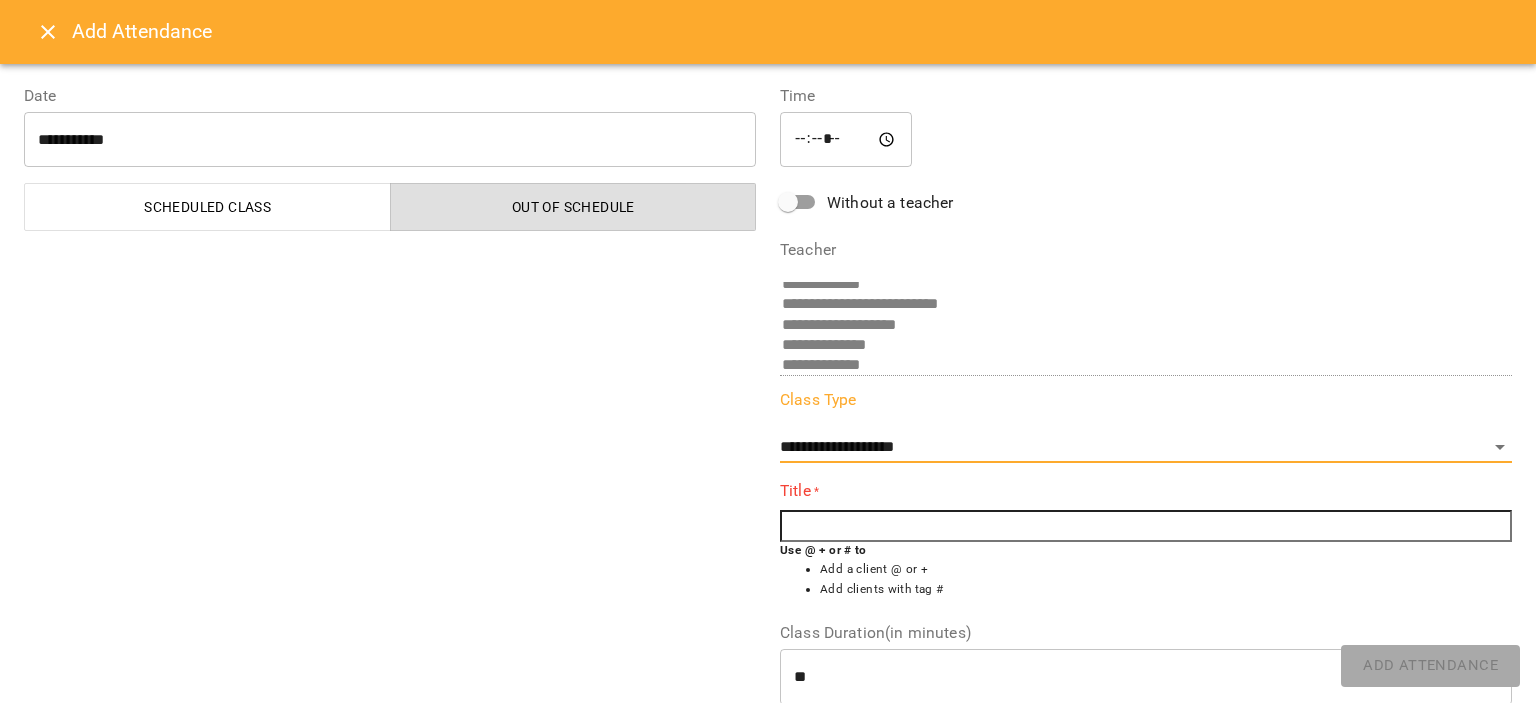 click at bounding box center [1146, 526] 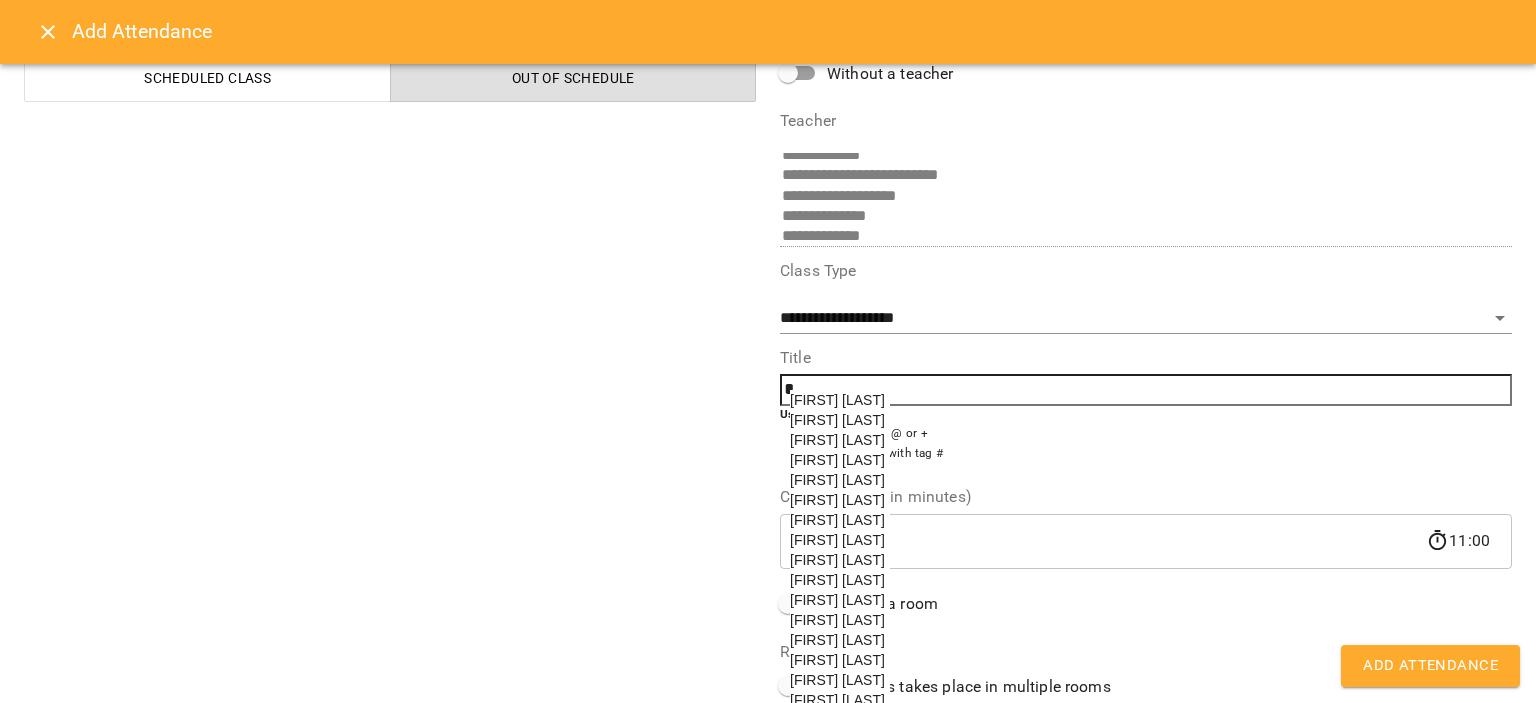 scroll, scrollTop: 131, scrollLeft: 0, axis: vertical 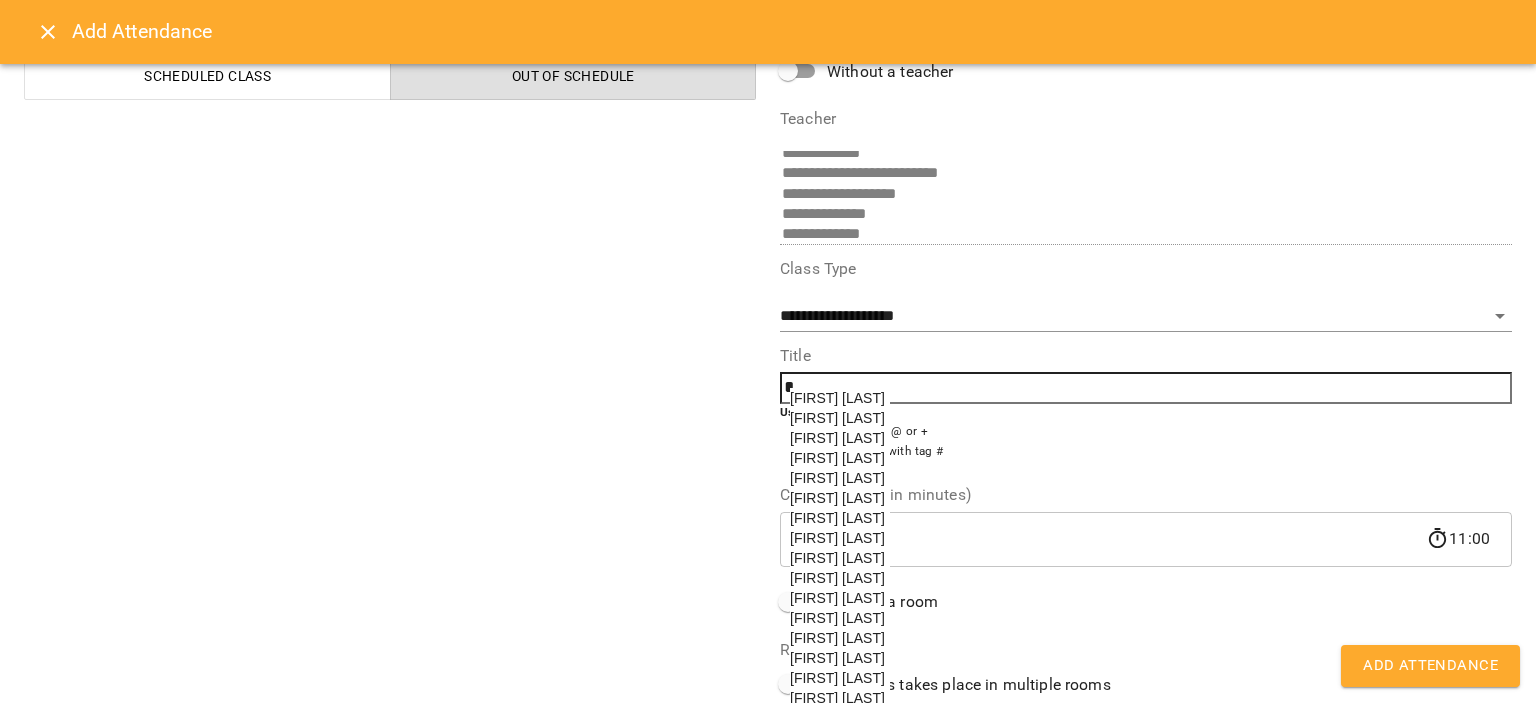 click on "[FIRST] [LAST]" at bounding box center [837, 418] 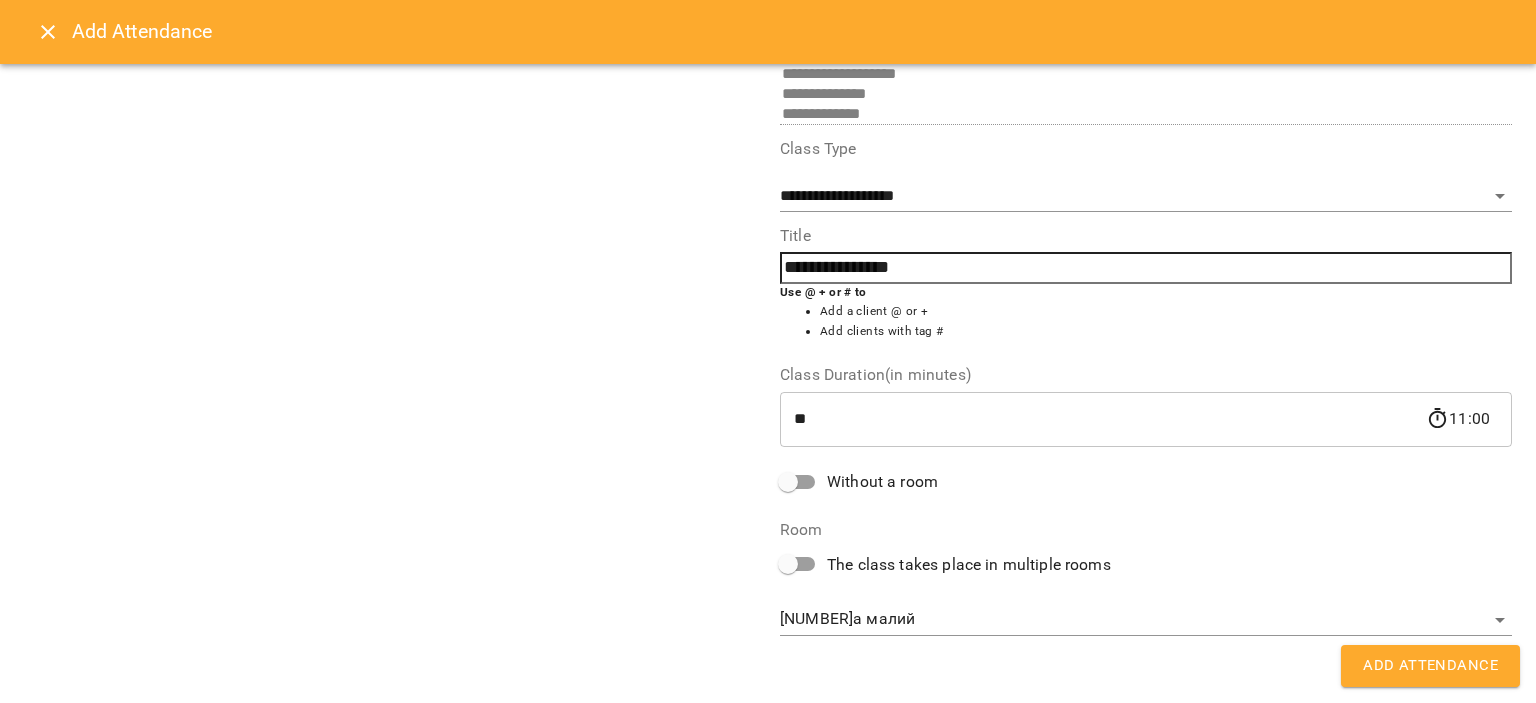 scroll, scrollTop: 252, scrollLeft: 0, axis: vertical 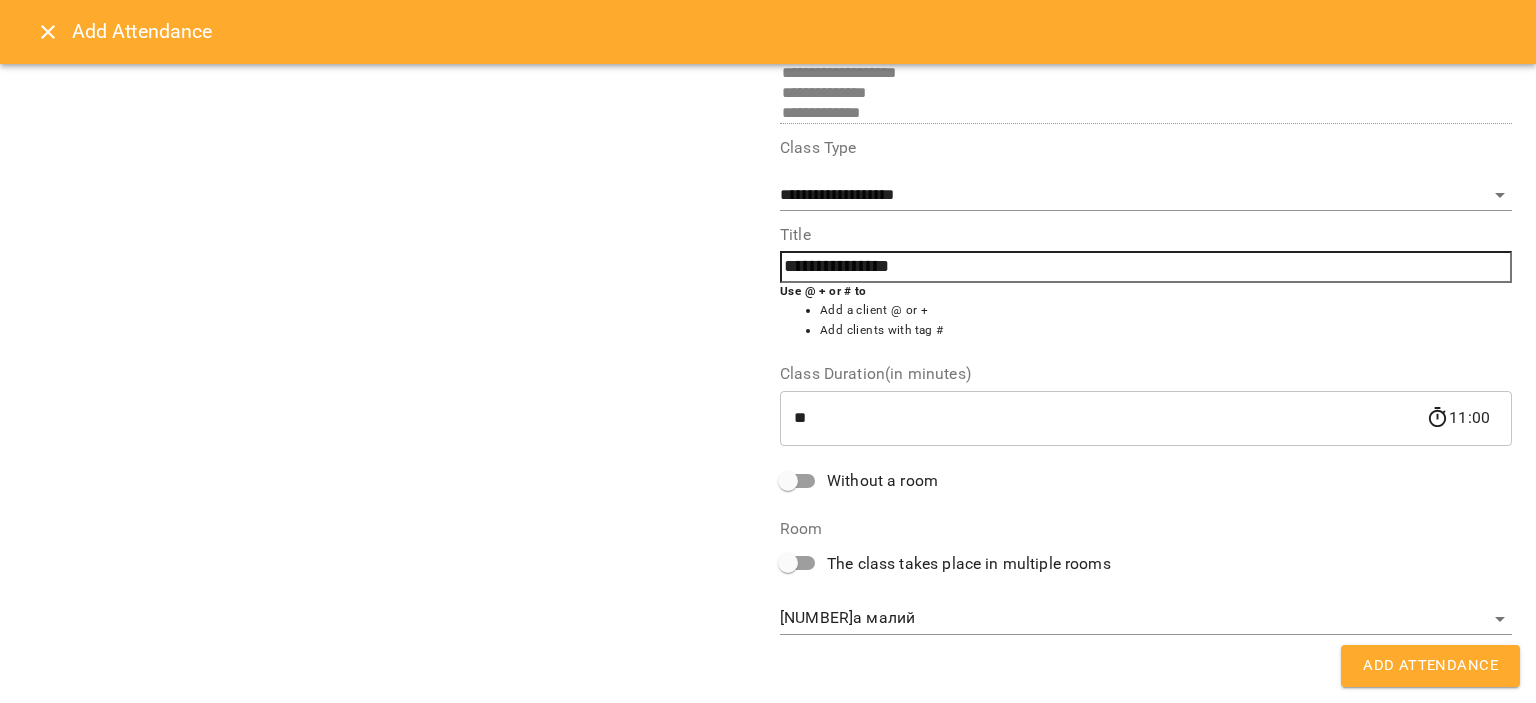 click on "**********" at bounding box center [768, 826] 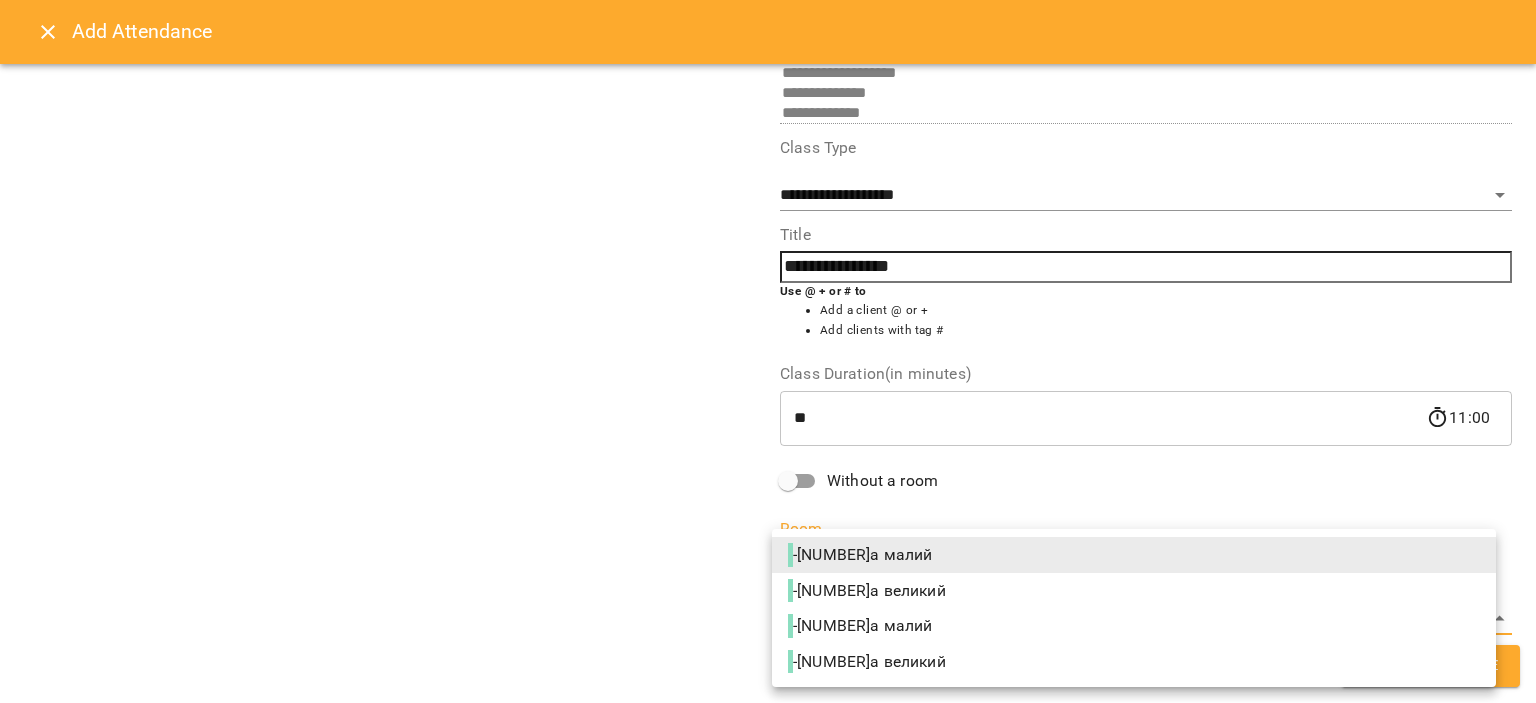 click on "-  201а малий" at bounding box center (1134, 626) 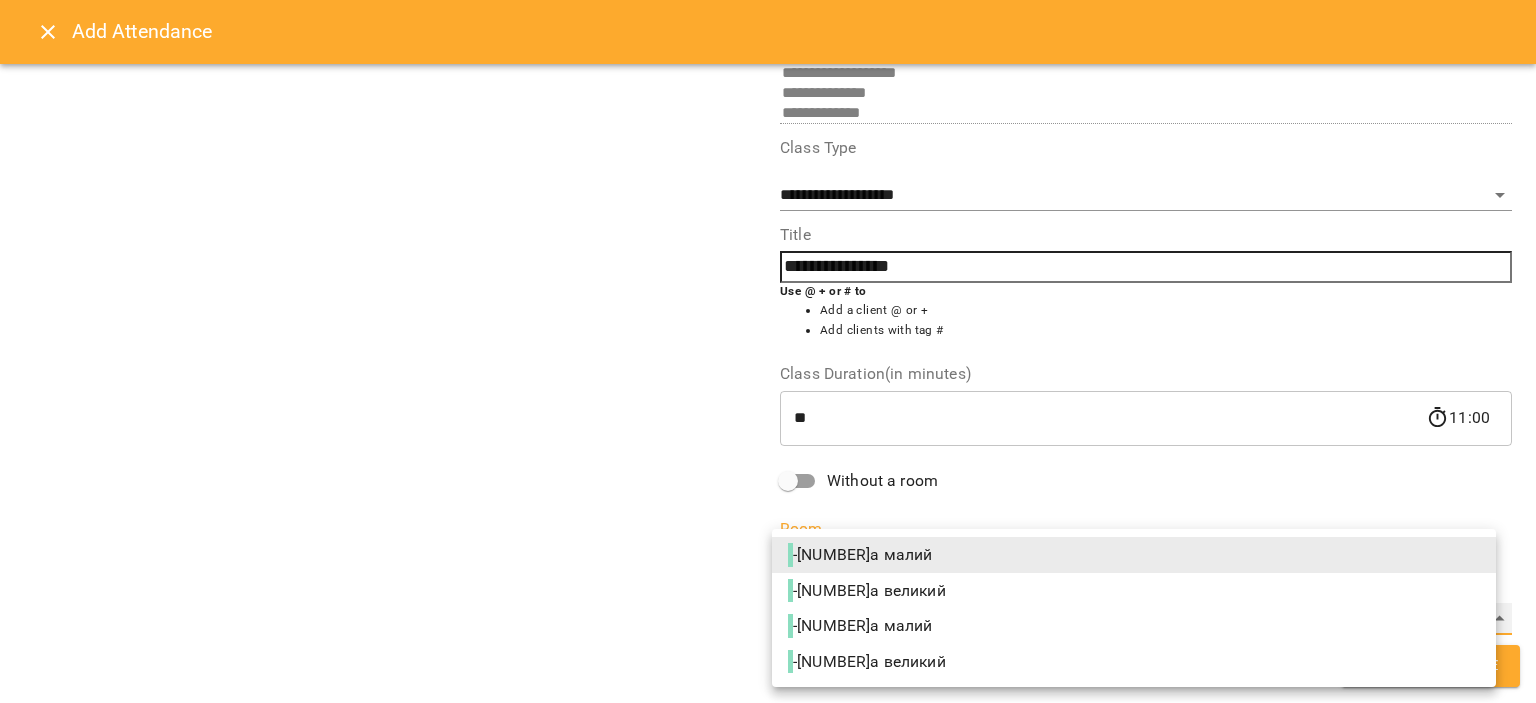 type on "**********" 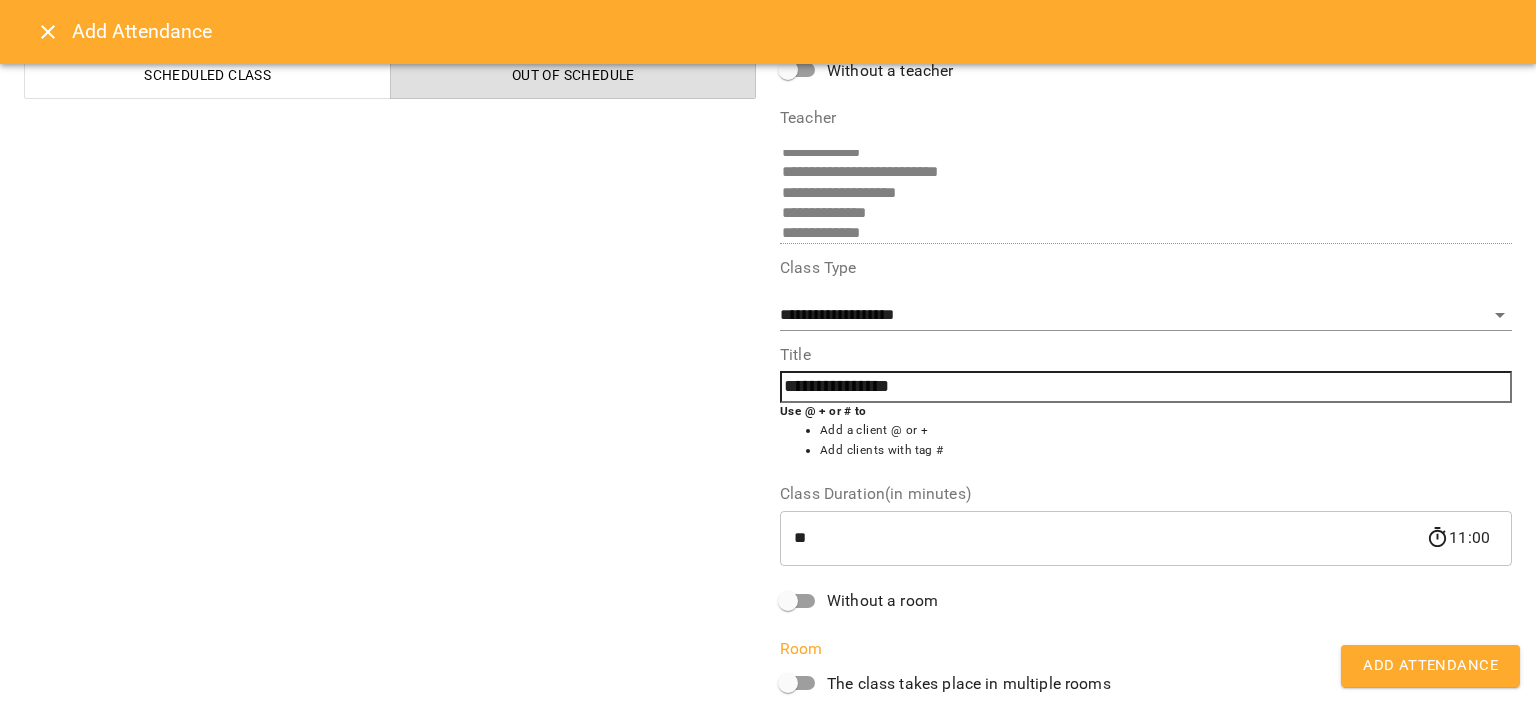 scroll, scrollTop: 252, scrollLeft: 0, axis: vertical 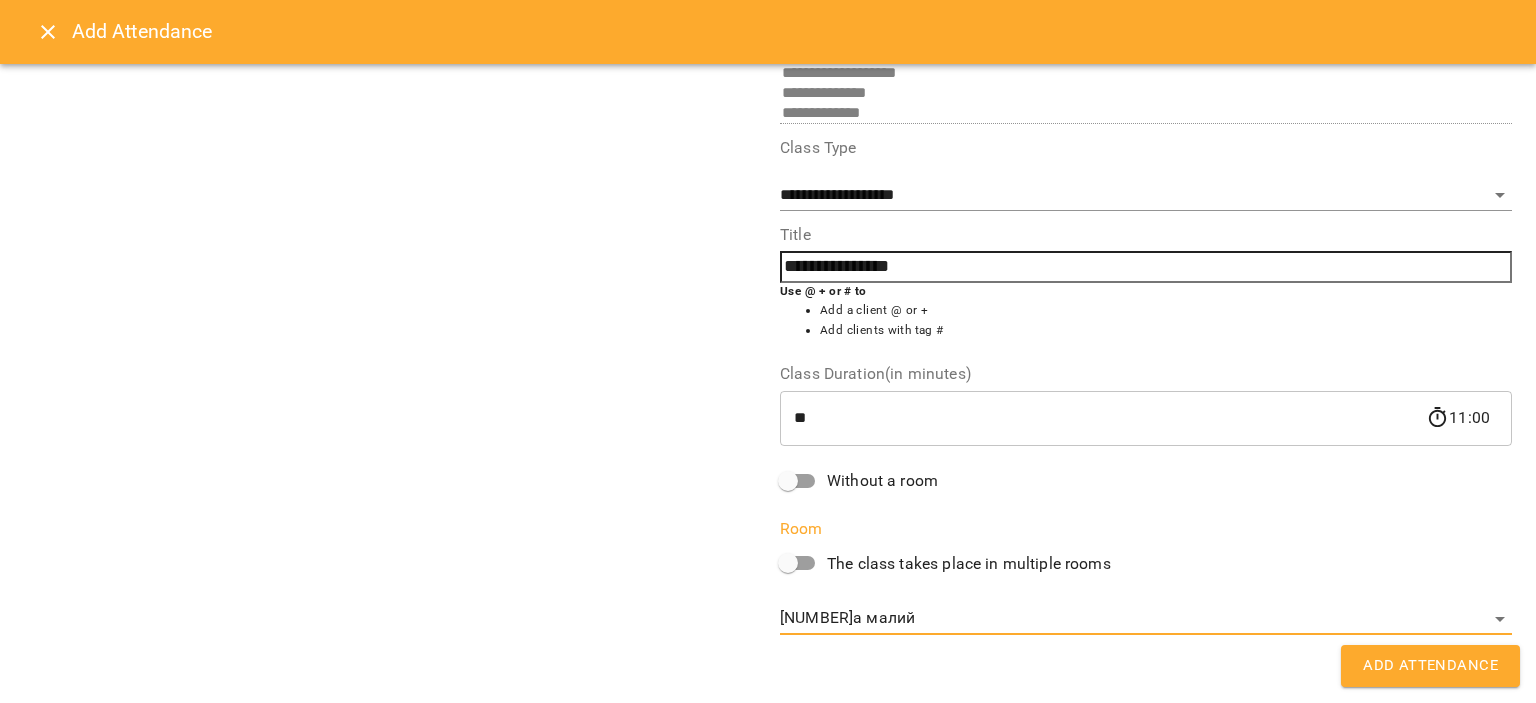 click on "Add Attendance" at bounding box center (1430, 666) 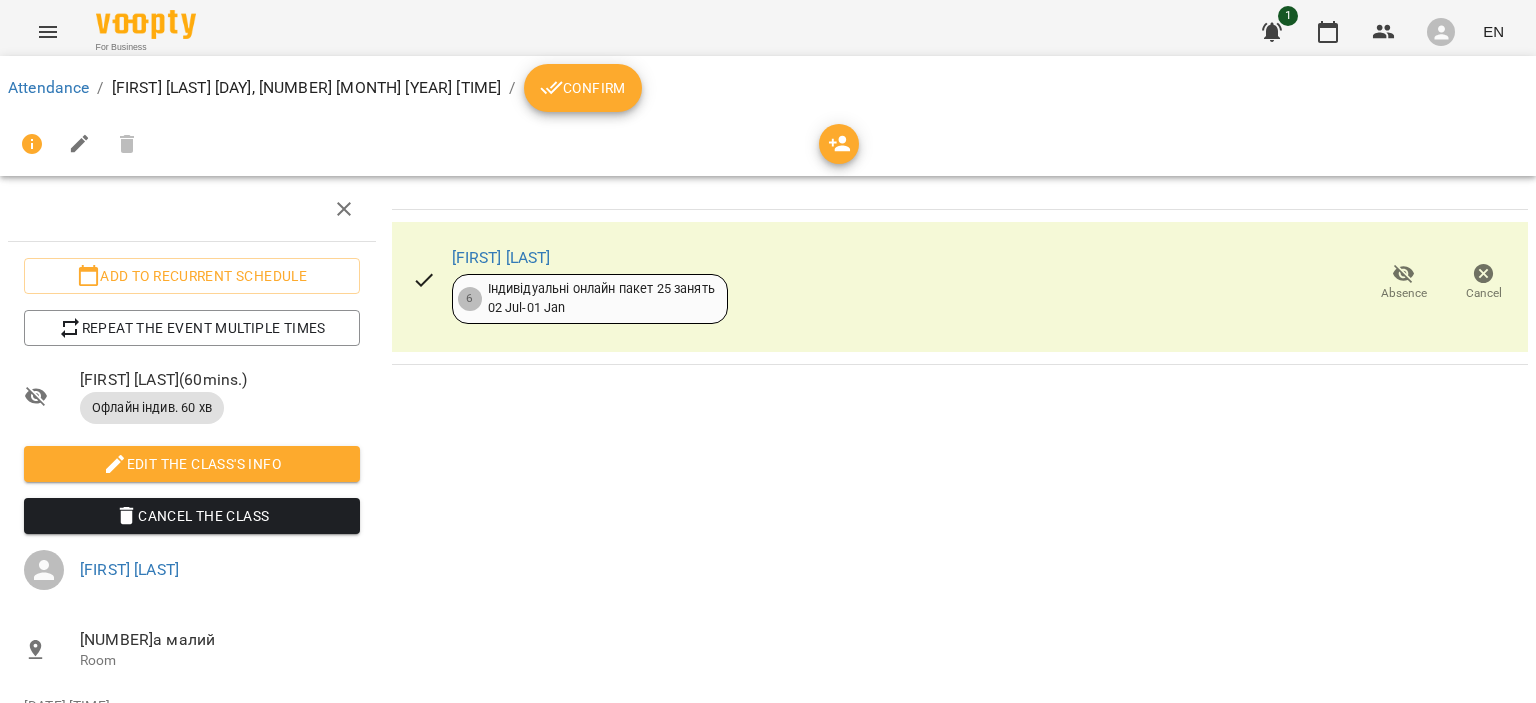 click on "Confirm" at bounding box center (583, 88) 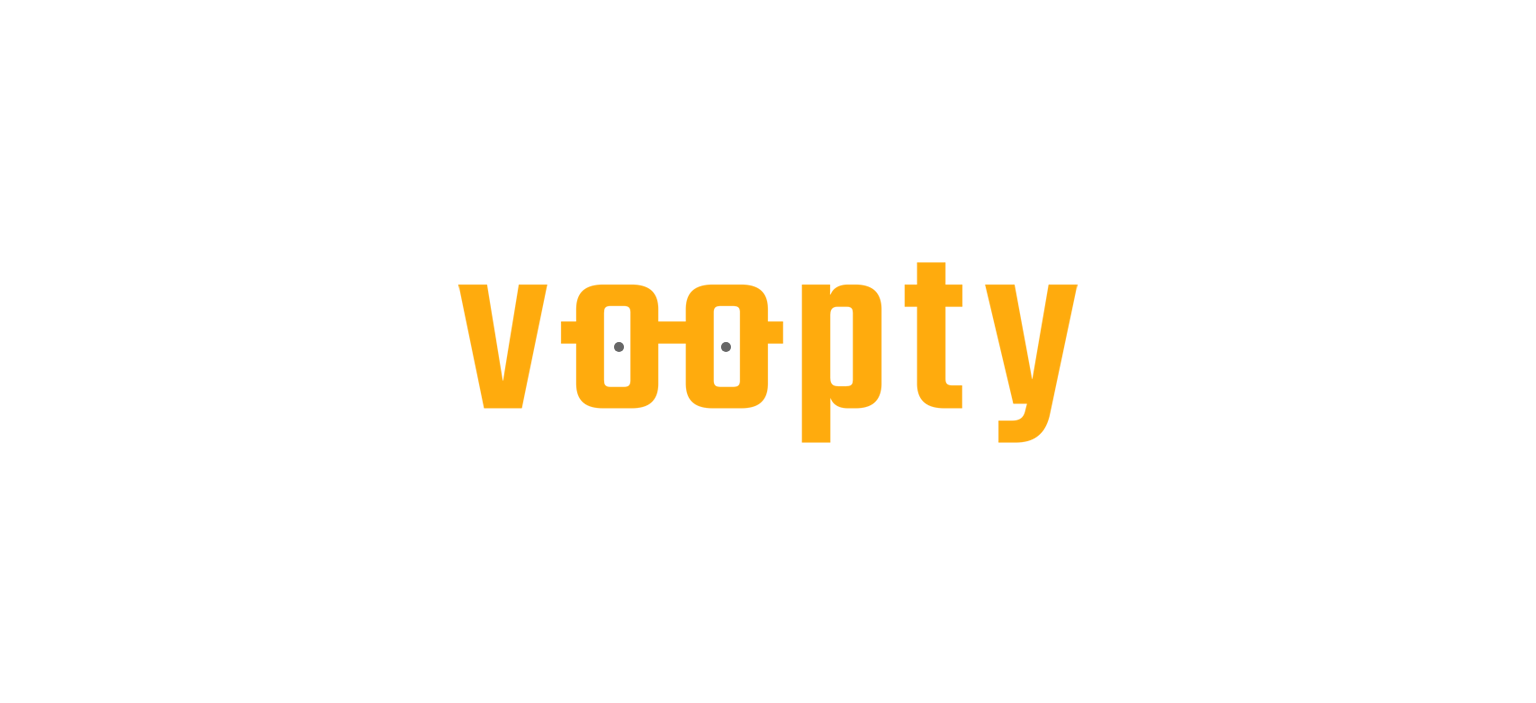 scroll, scrollTop: 0, scrollLeft: 0, axis: both 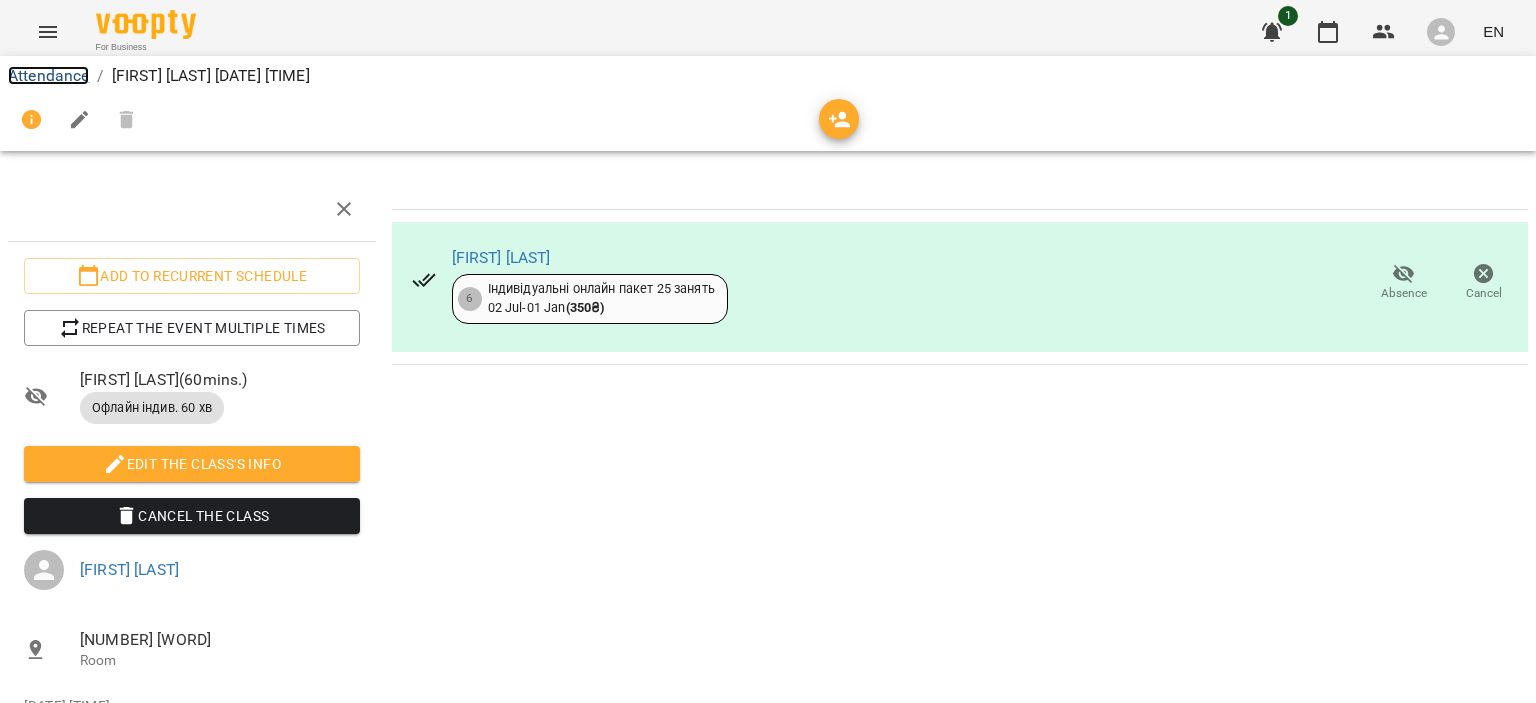 click on "Attendance" at bounding box center (48, 75) 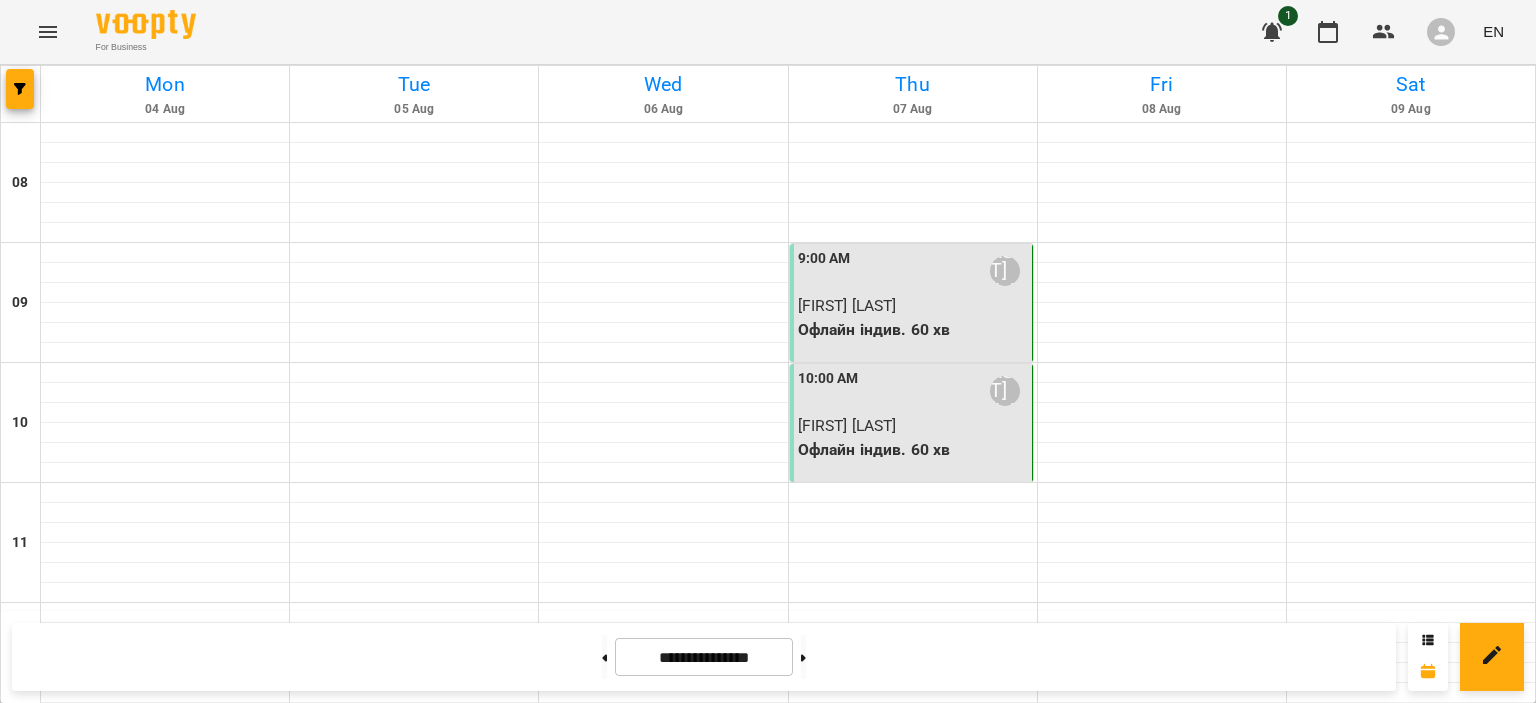 scroll, scrollTop: 0, scrollLeft: 0, axis: both 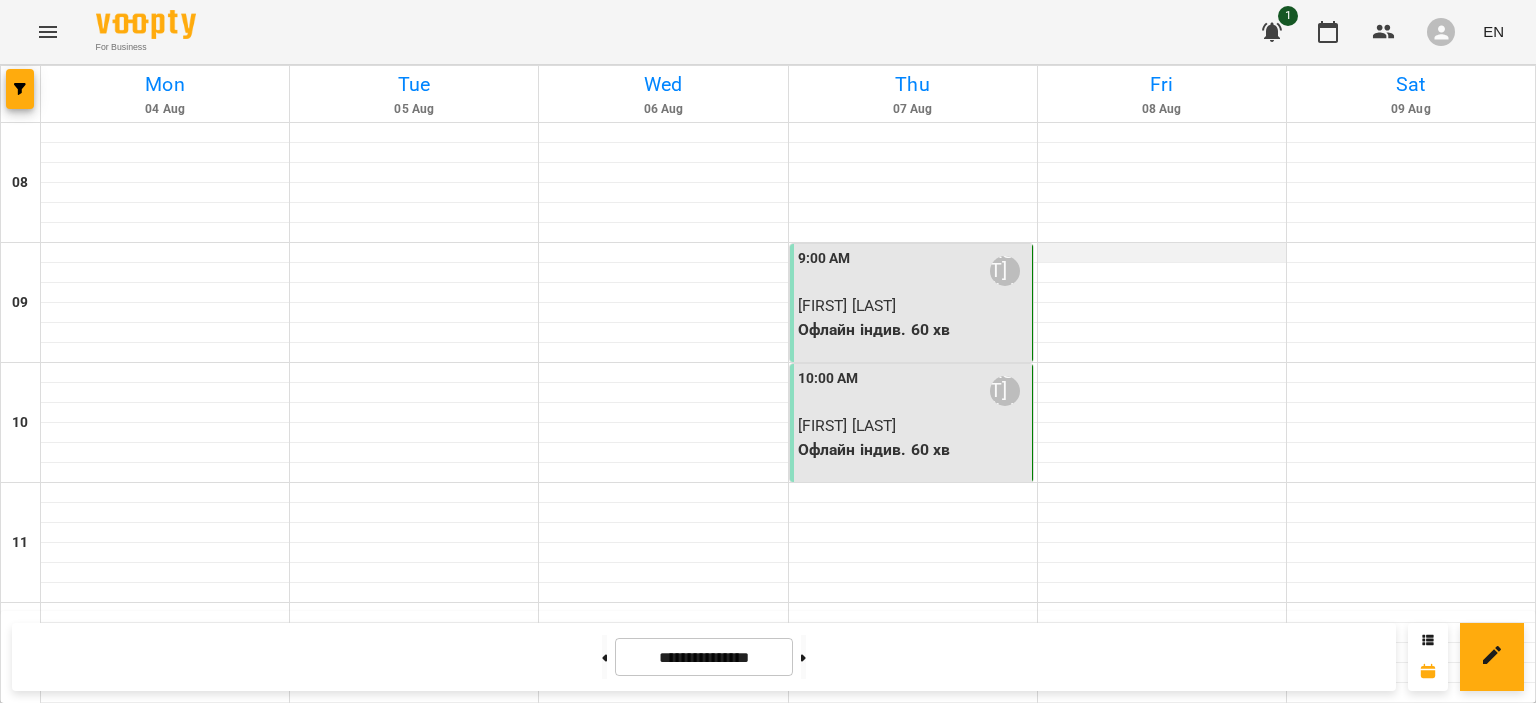 click at bounding box center [1162, 253] 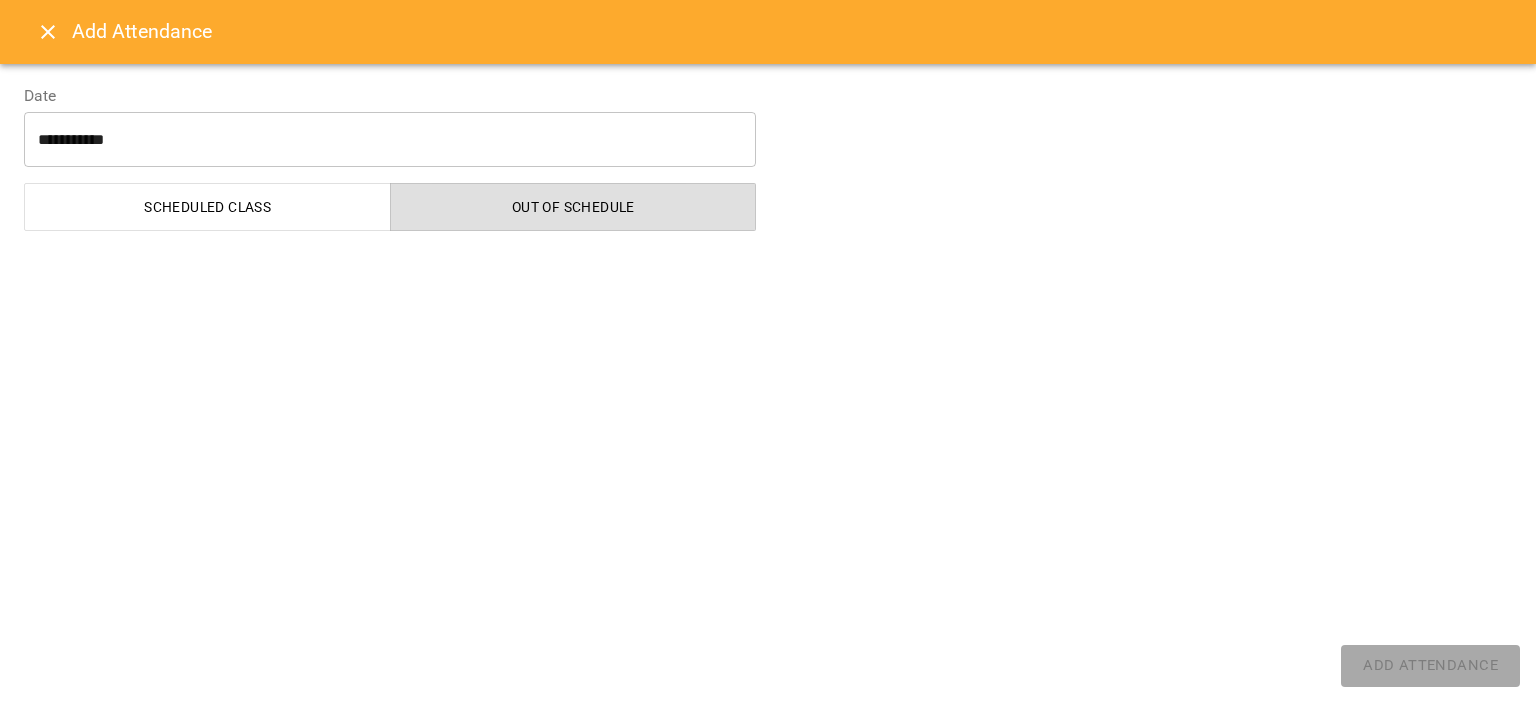 select on "**********" 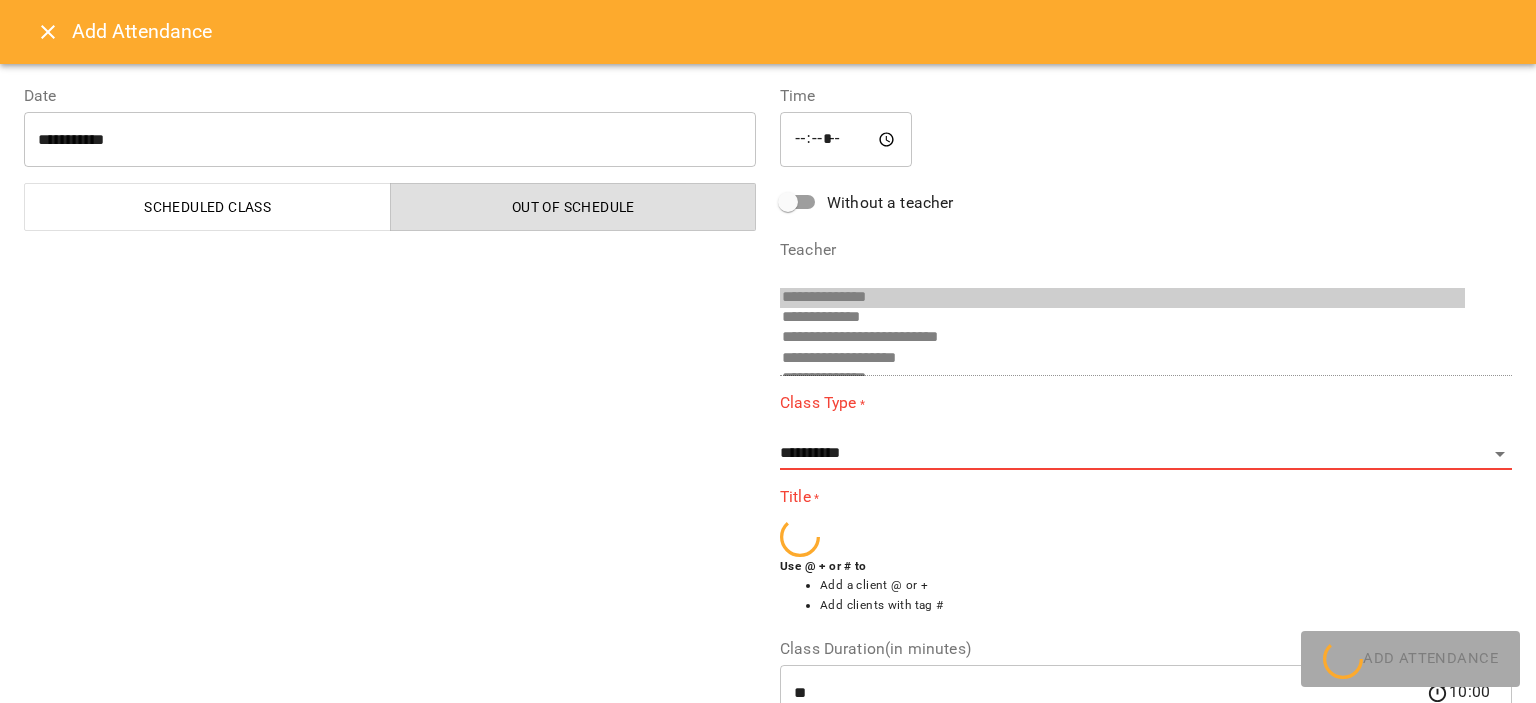 scroll, scrollTop: 33, scrollLeft: 0, axis: vertical 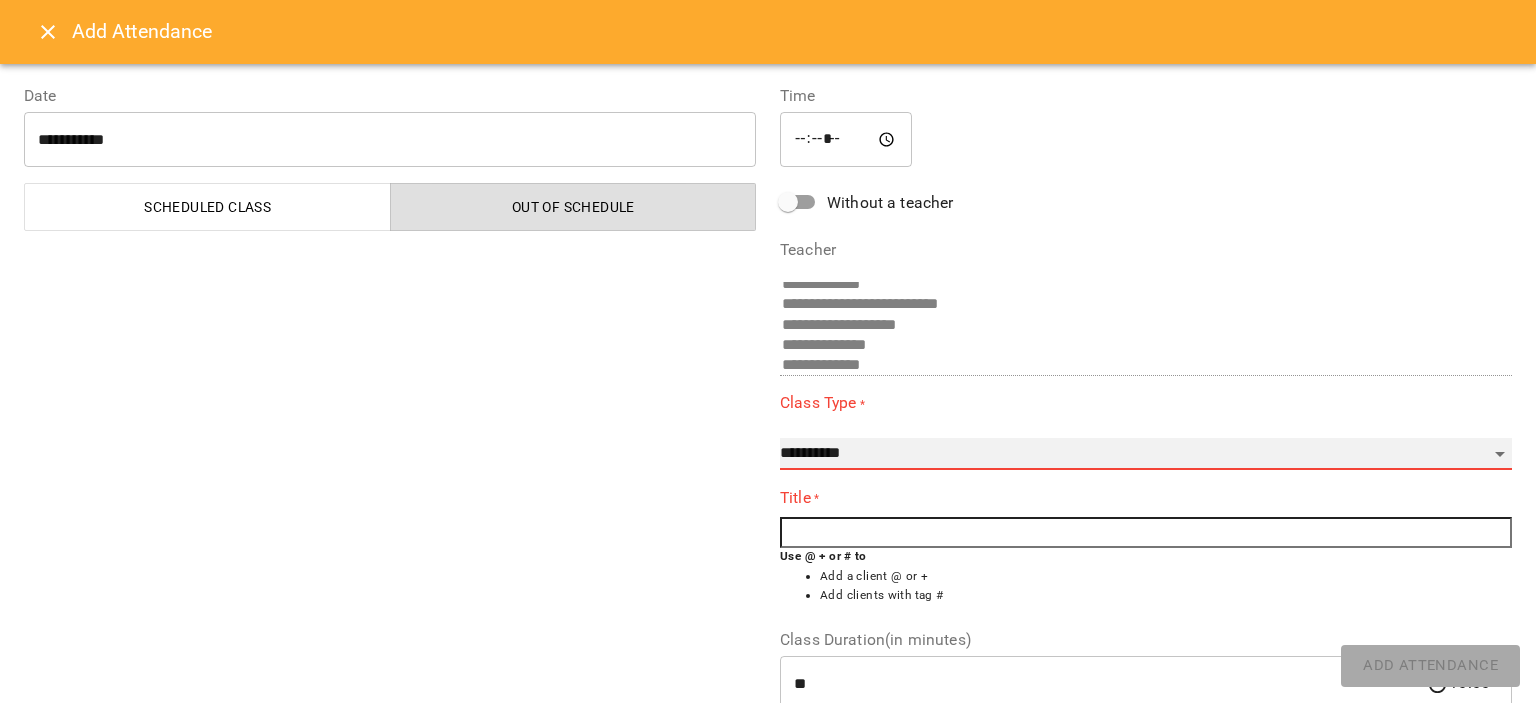 click on "**********" at bounding box center (1146, 454) 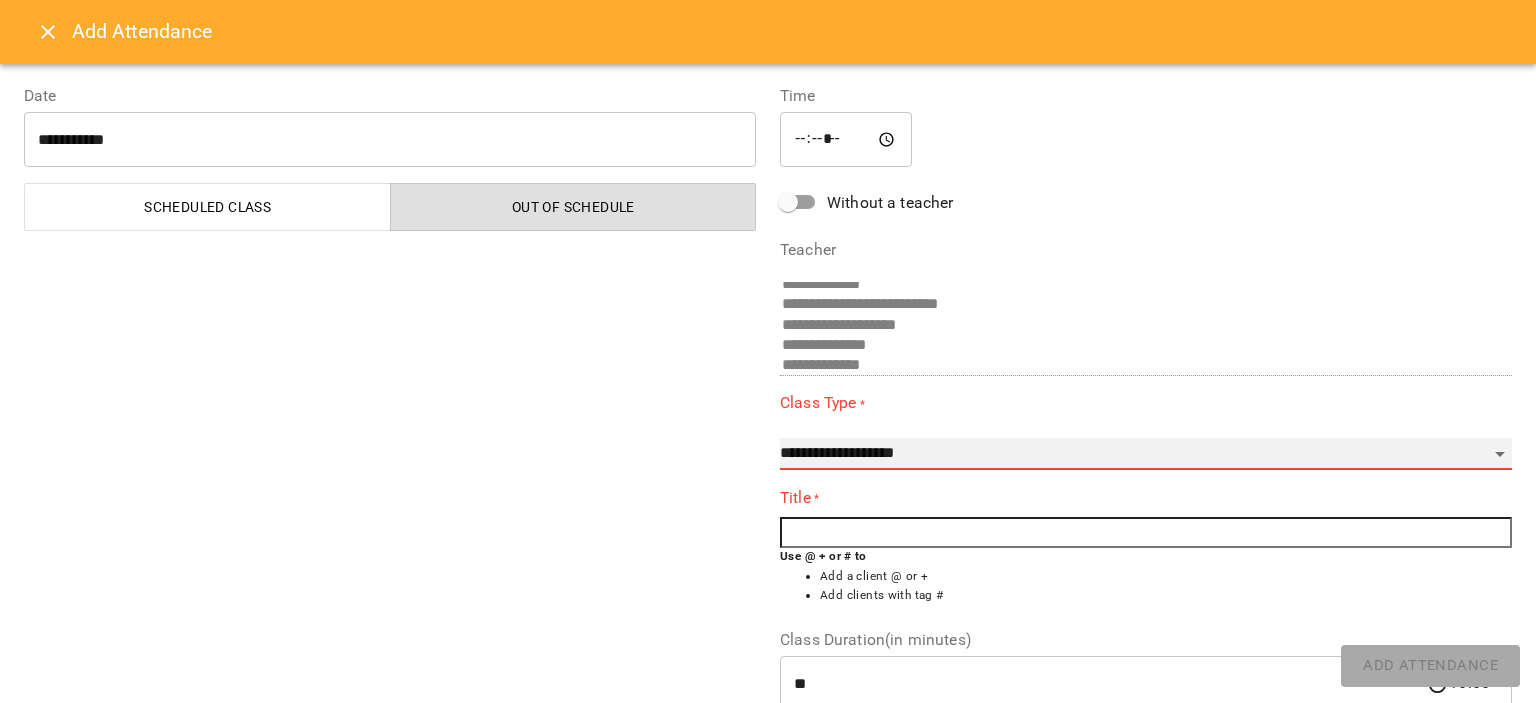 click on "**********" at bounding box center (1146, 454) 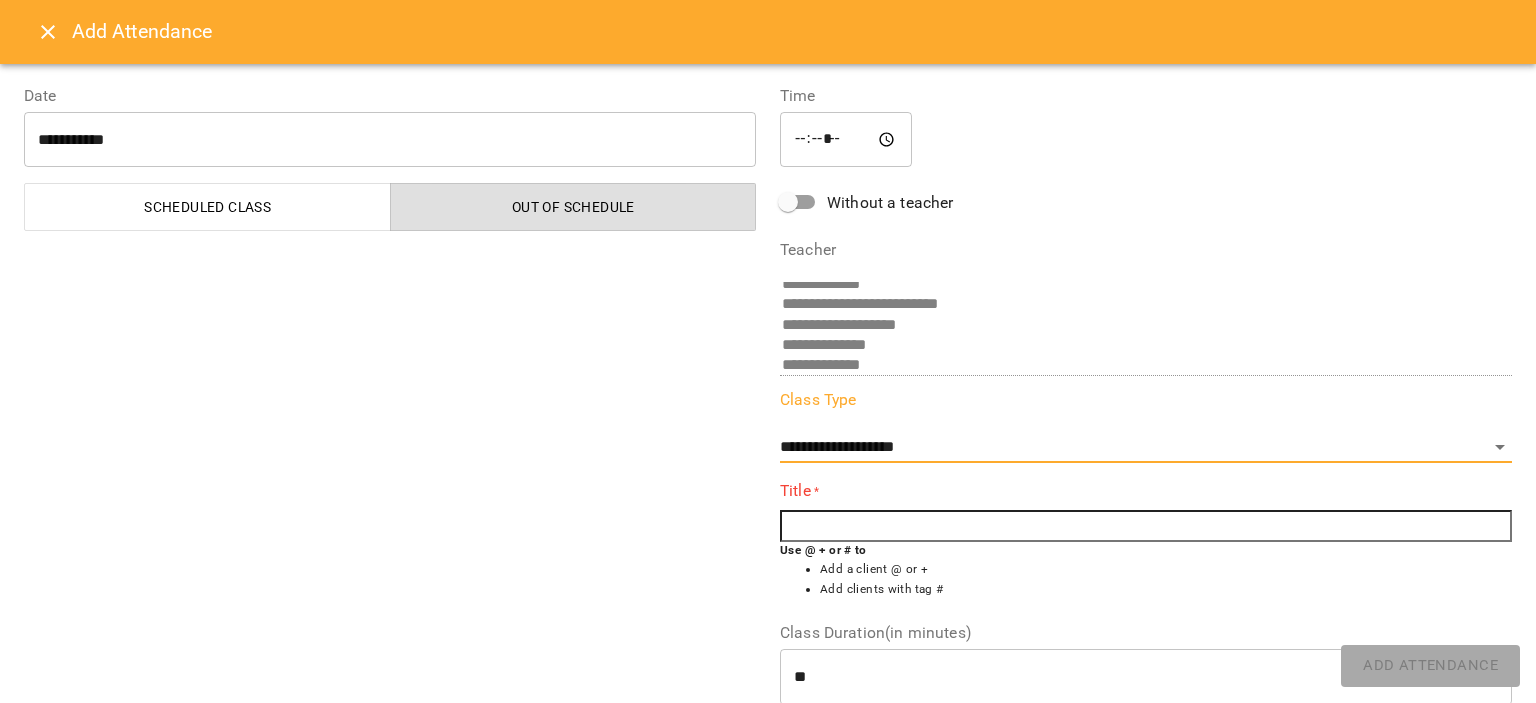 click at bounding box center [1146, 526] 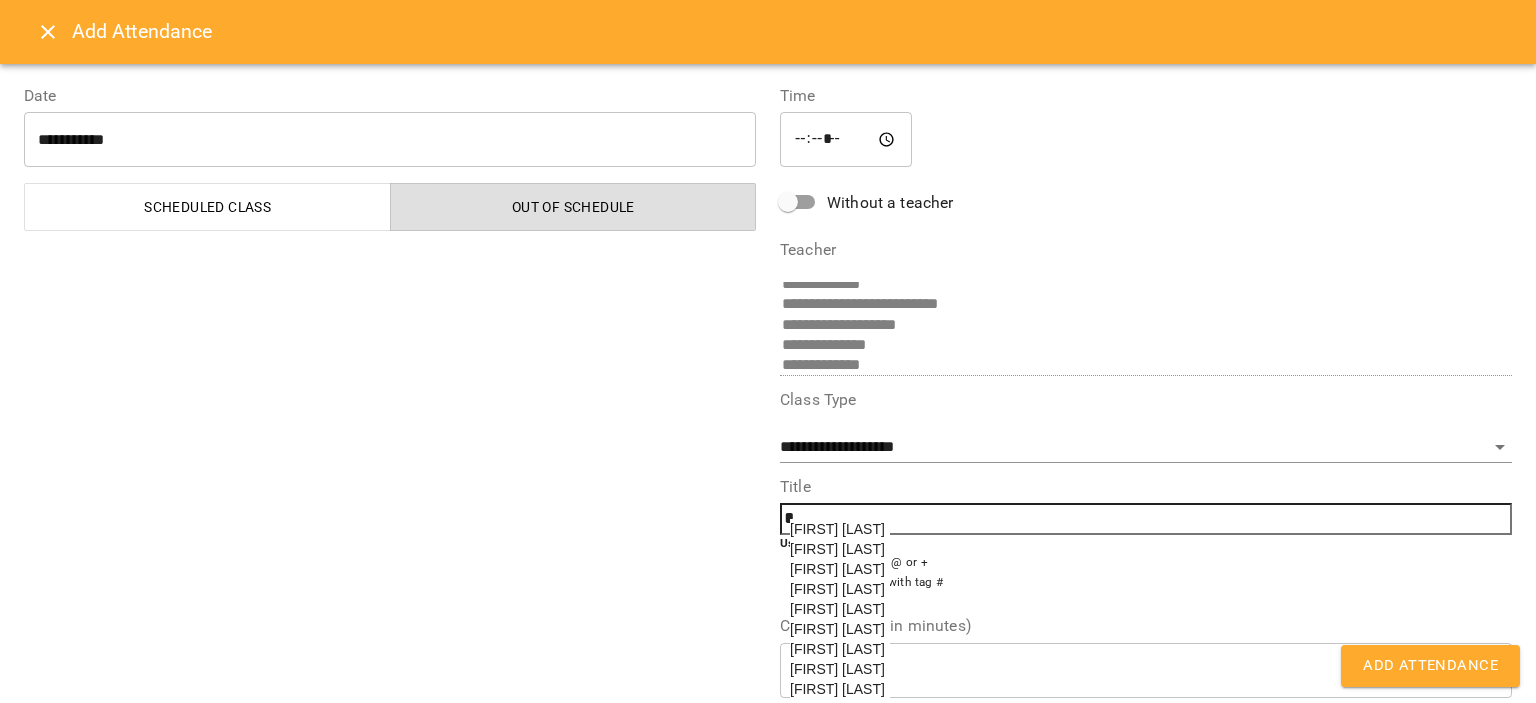 click on "[FIRST] [LAST]" at bounding box center [840, 549] 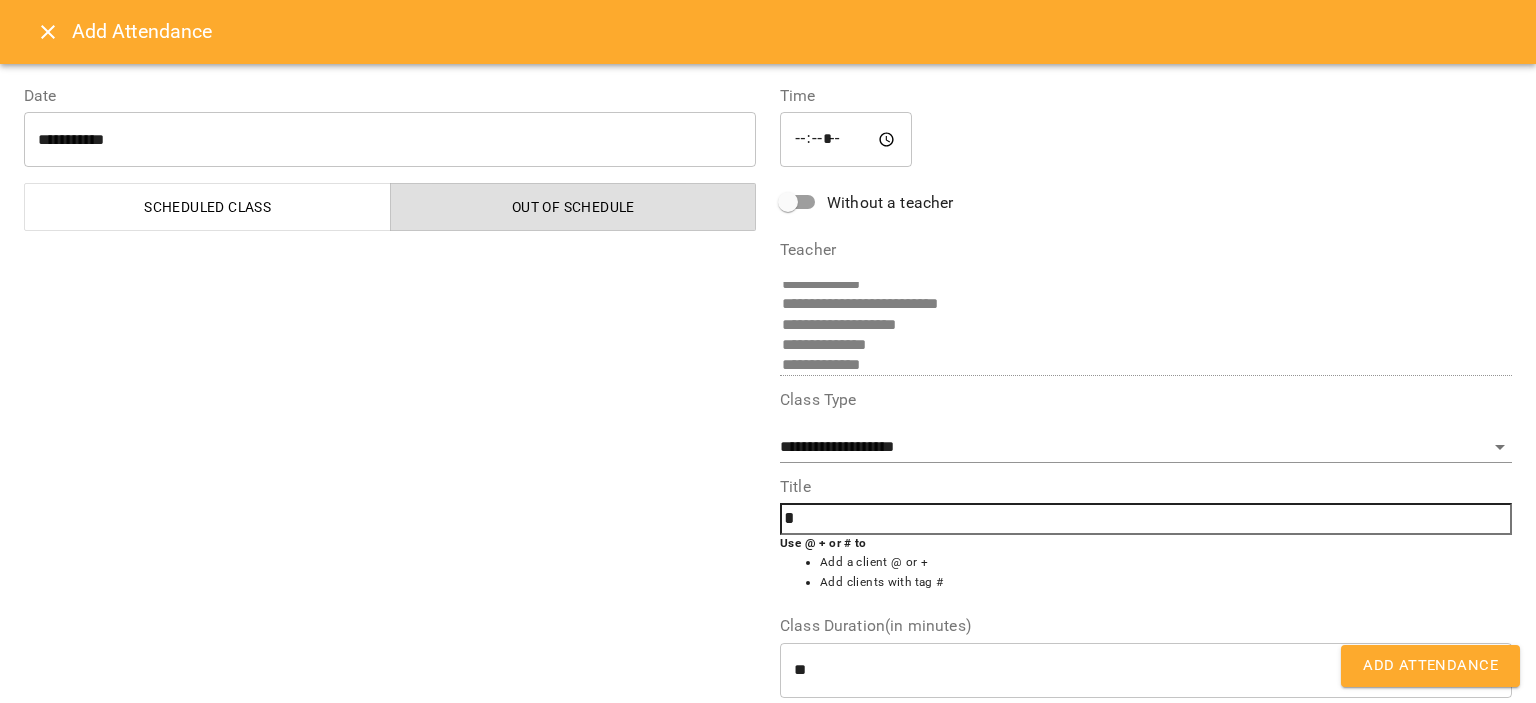 type on "**********" 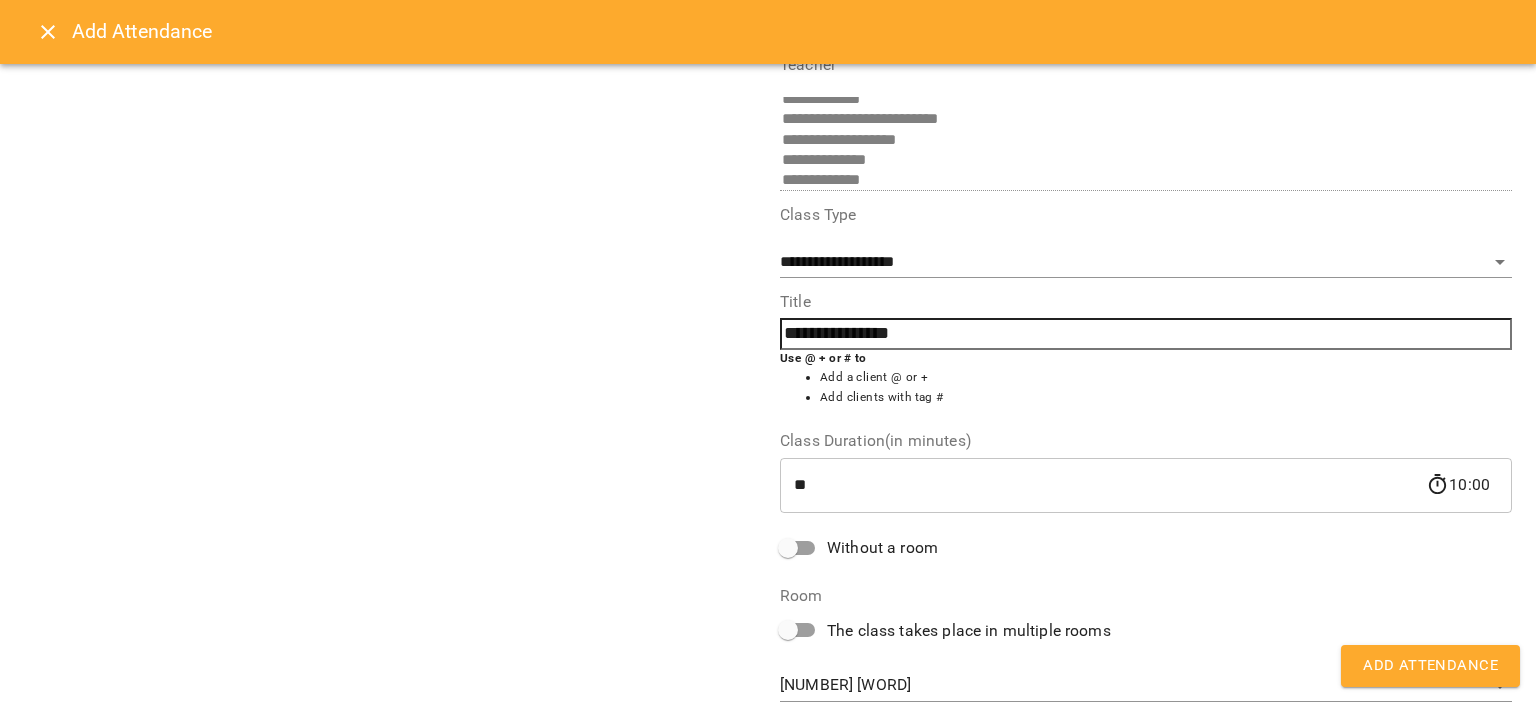 scroll, scrollTop: 252, scrollLeft: 0, axis: vertical 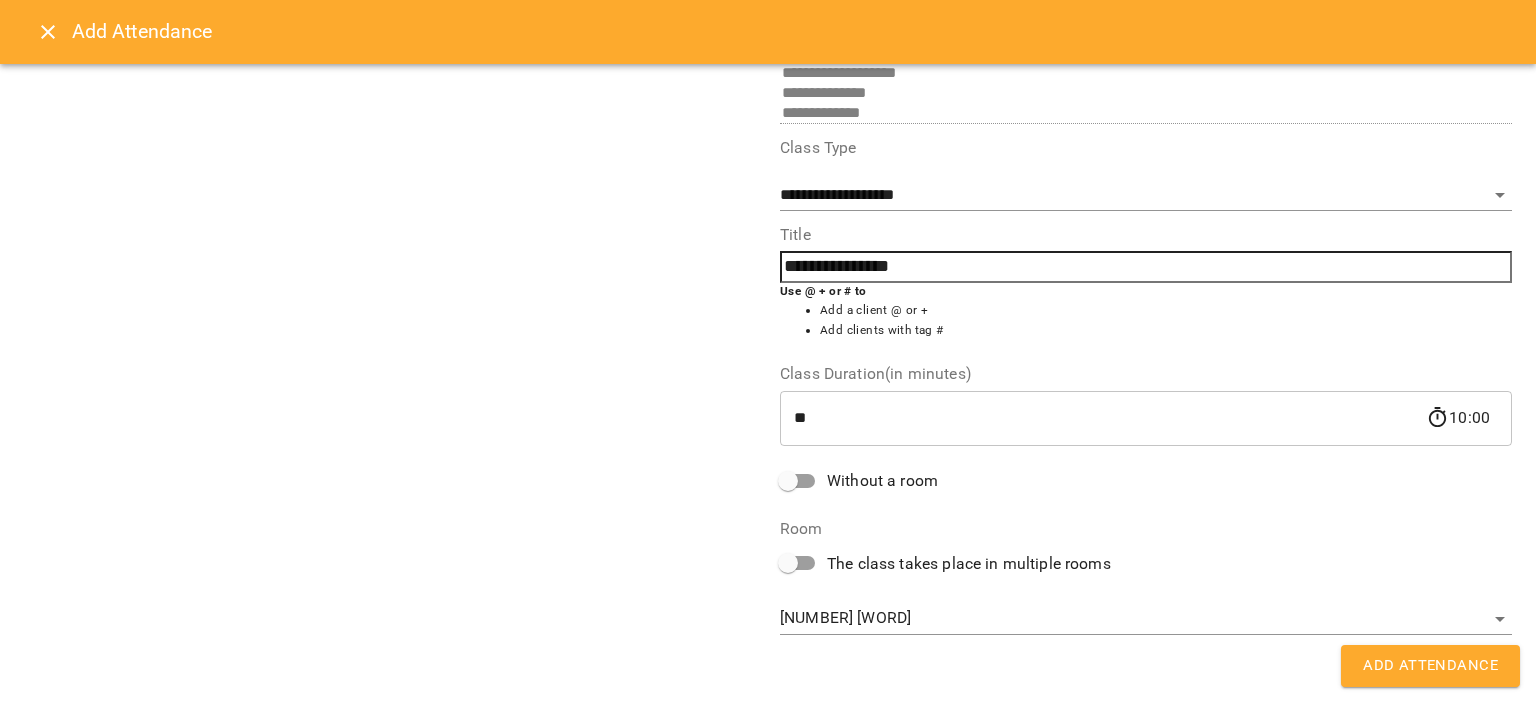 click on "**********" at bounding box center (768, 826) 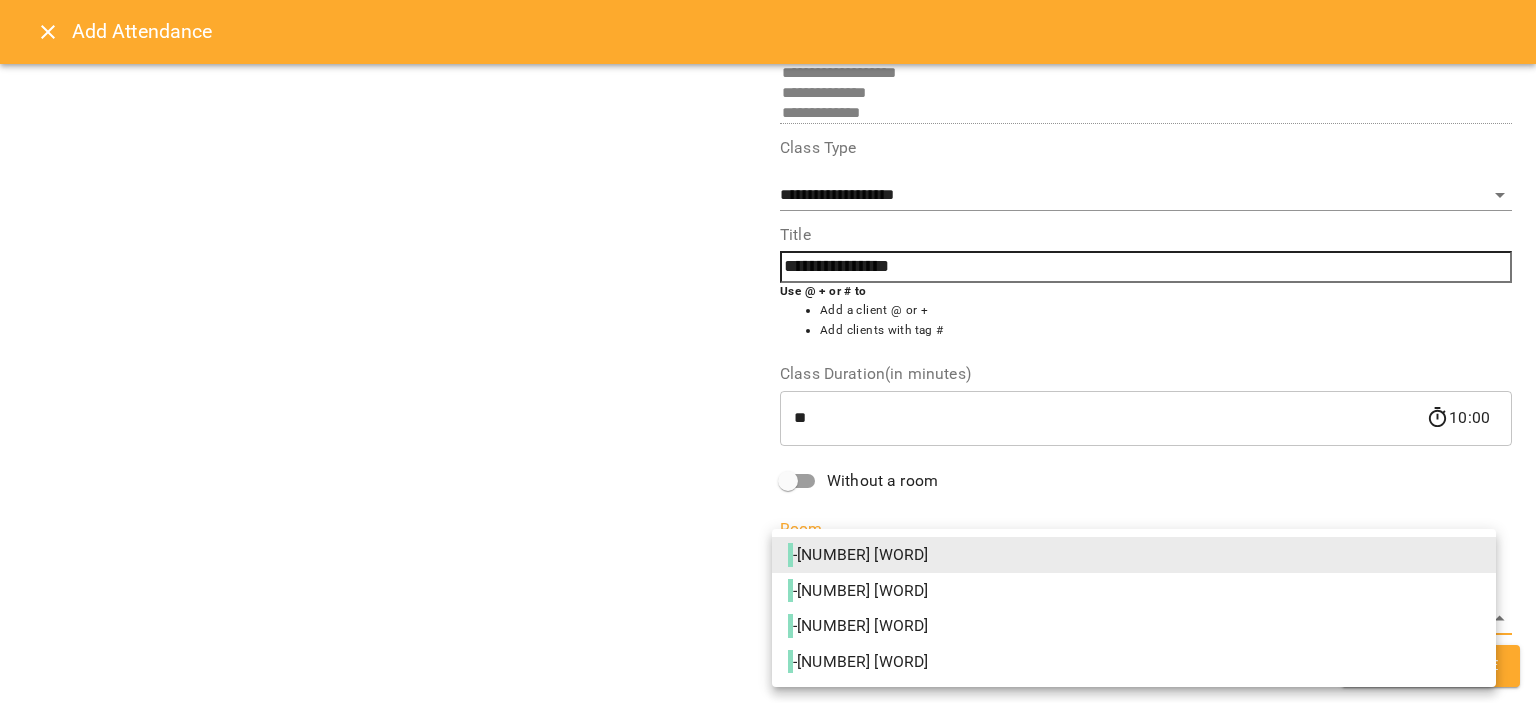 click on "-  201а малий" at bounding box center (1134, 626) 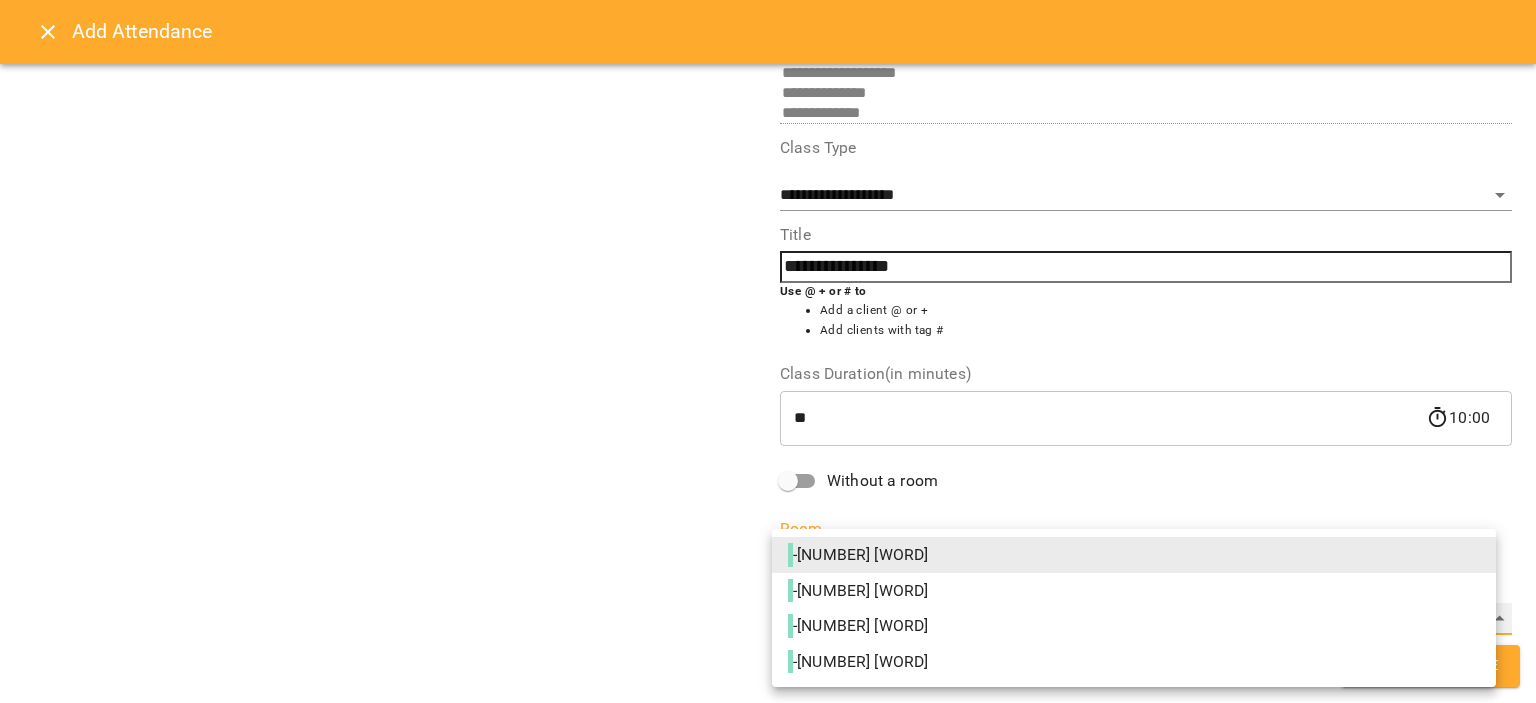 type on "**********" 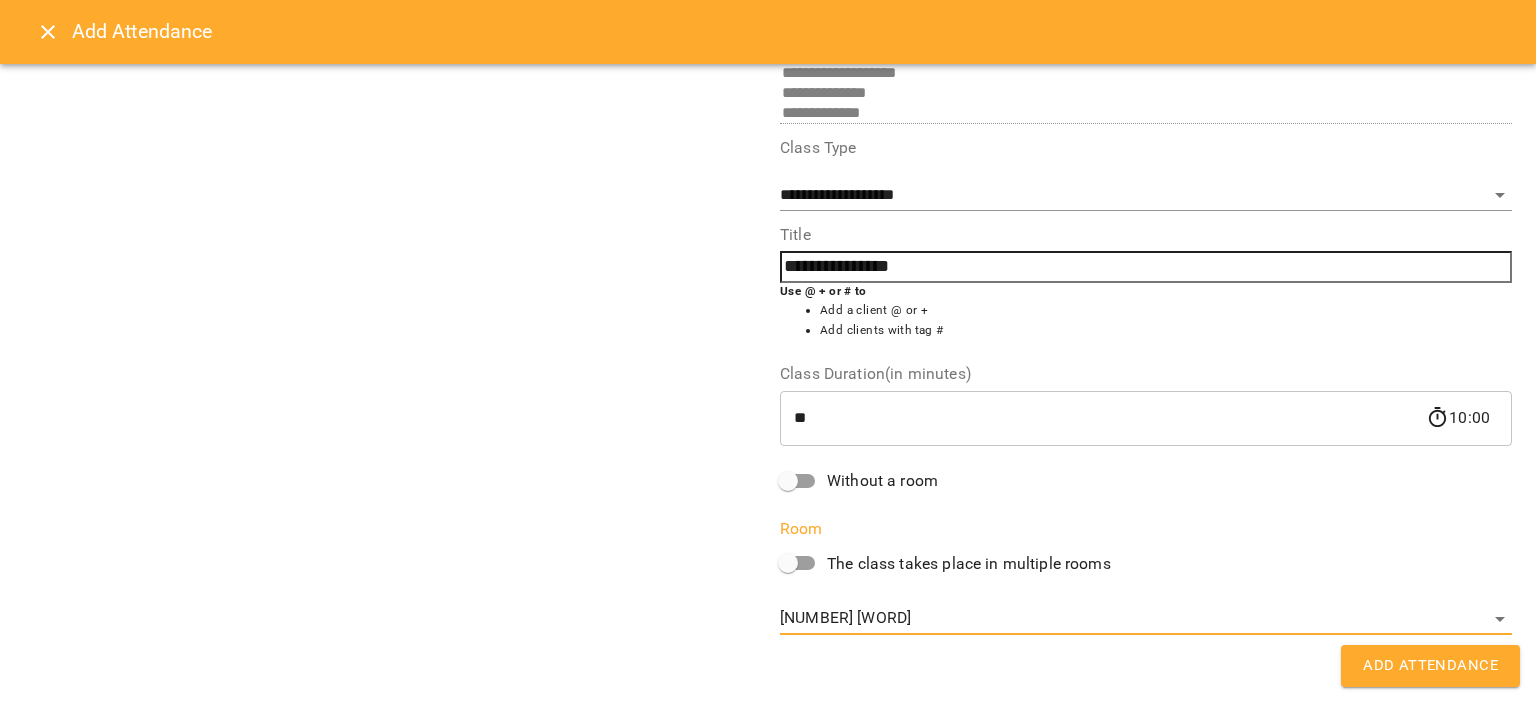 click on "Add Attendance" at bounding box center [1430, 666] 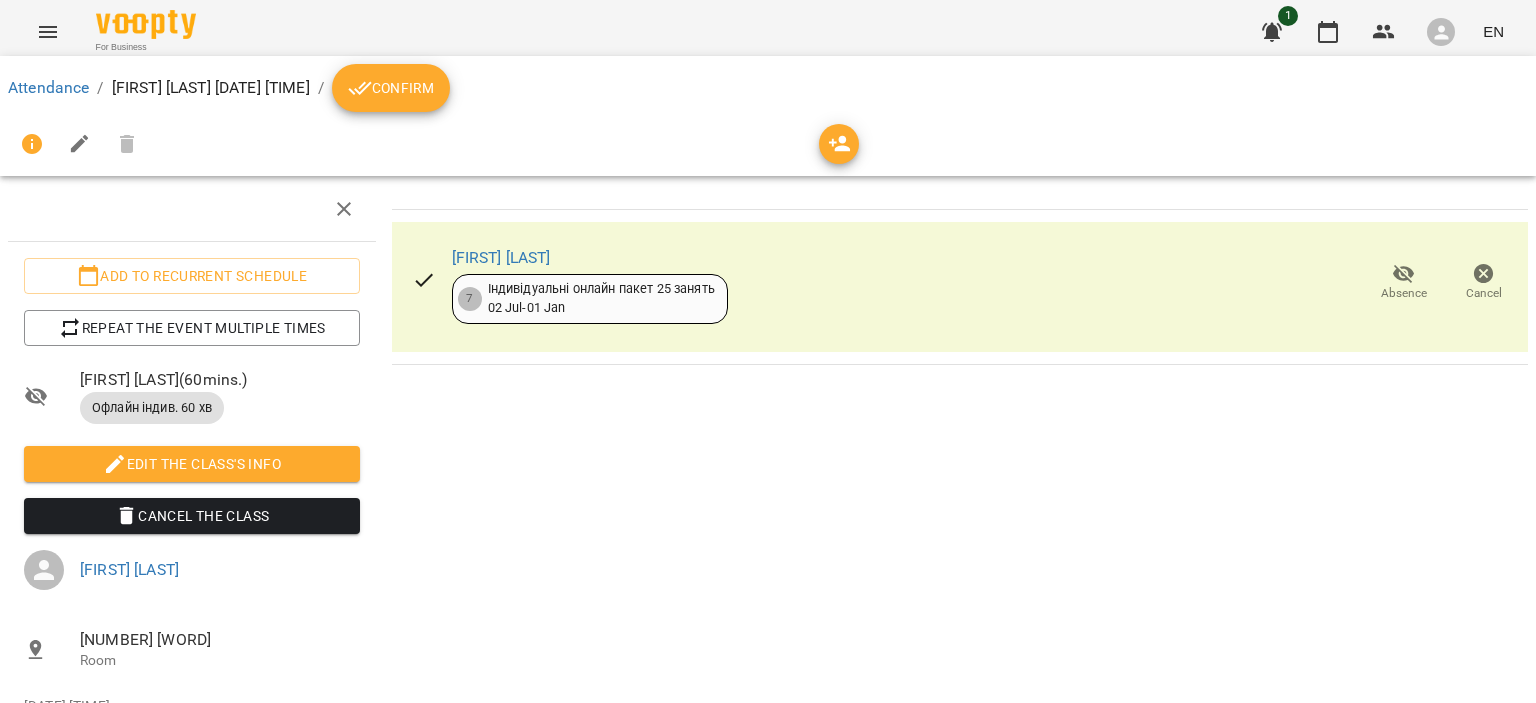 click on "Confirm" at bounding box center (391, 88) 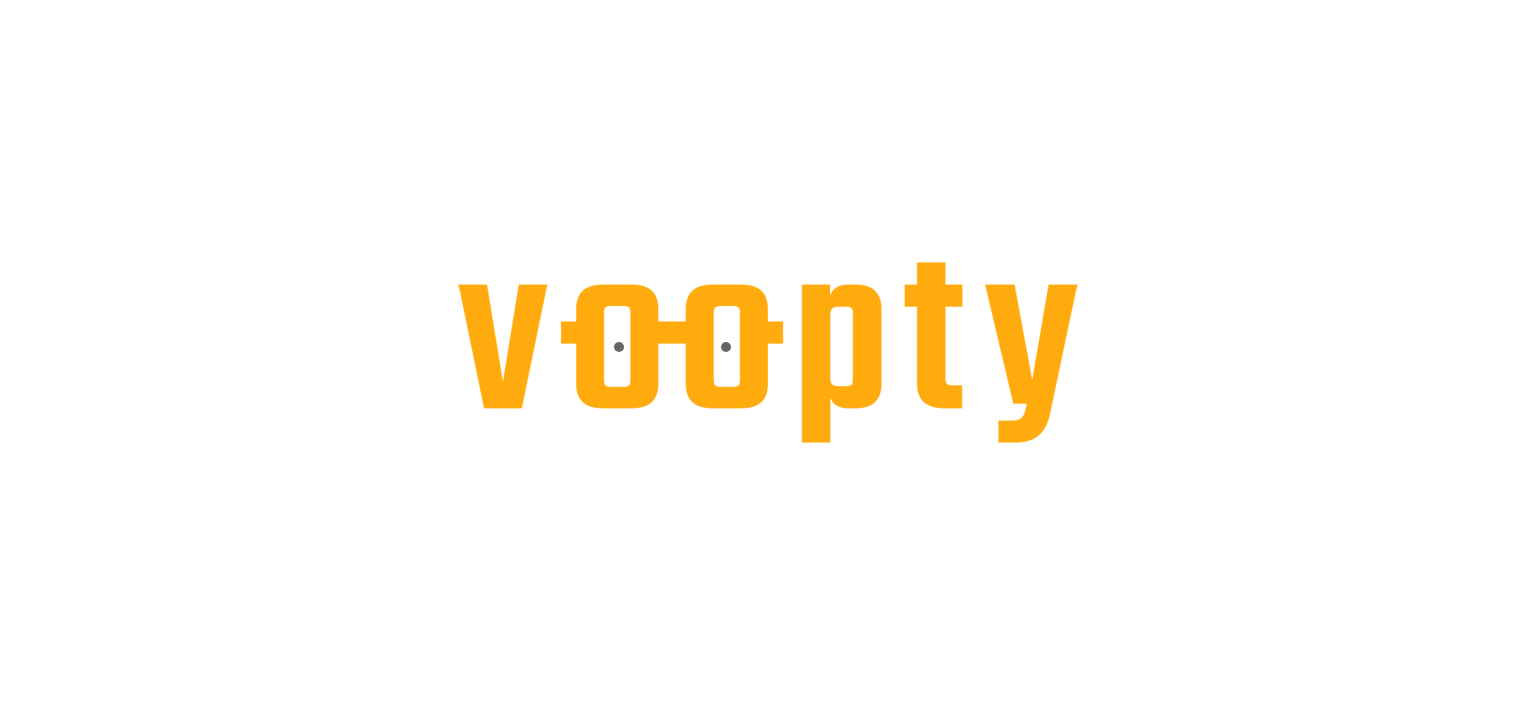 scroll, scrollTop: 0, scrollLeft: 0, axis: both 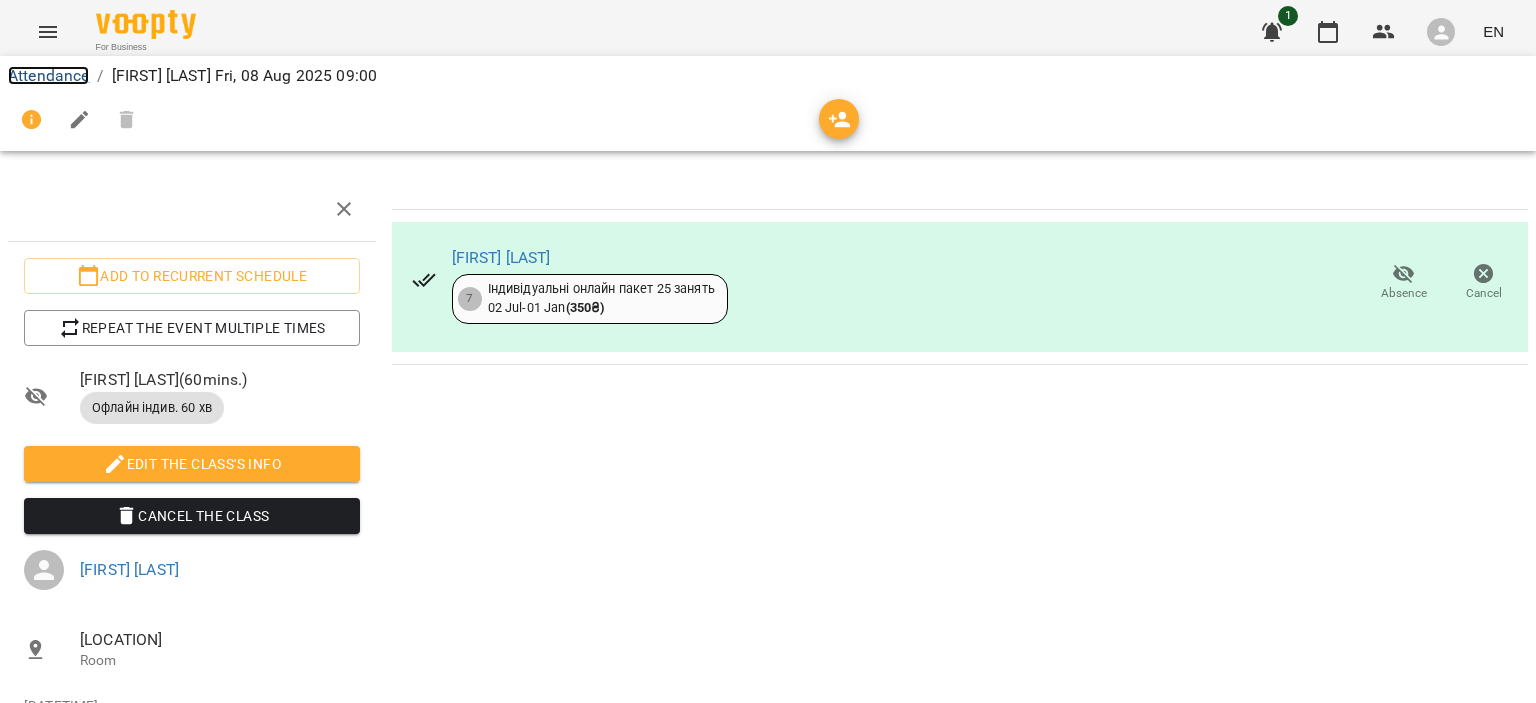 click on "Attendance" at bounding box center (48, 75) 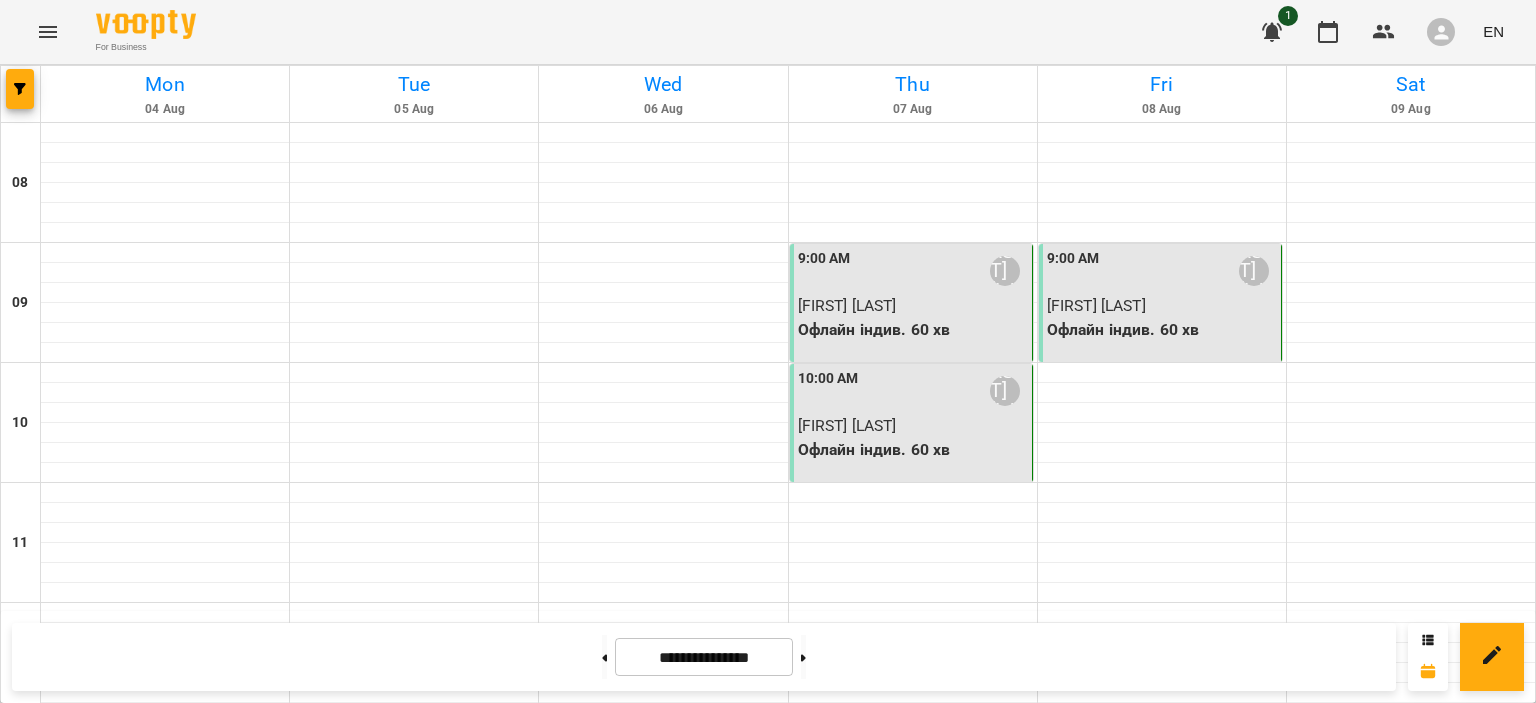 scroll, scrollTop: 0, scrollLeft: 0, axis: both 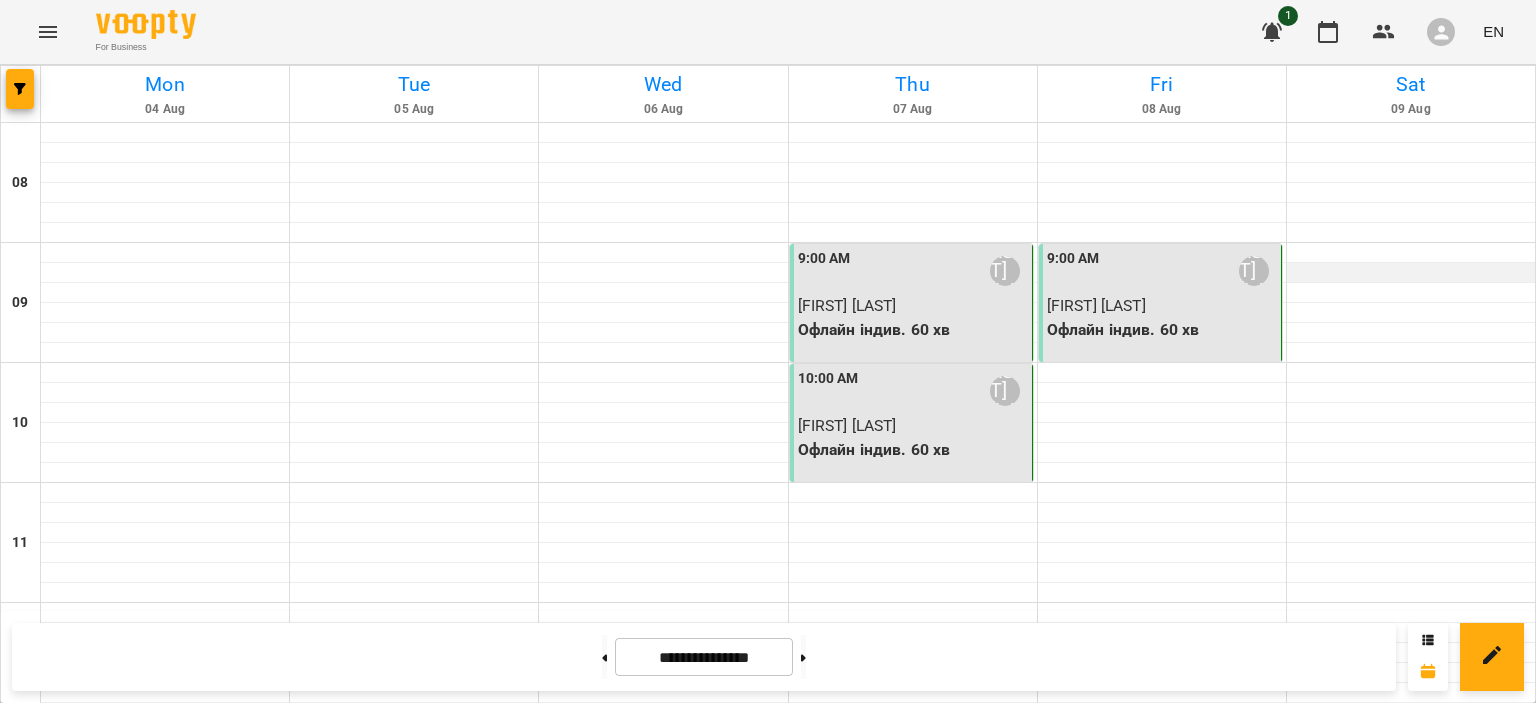 click at bounding box center (1411, 273) 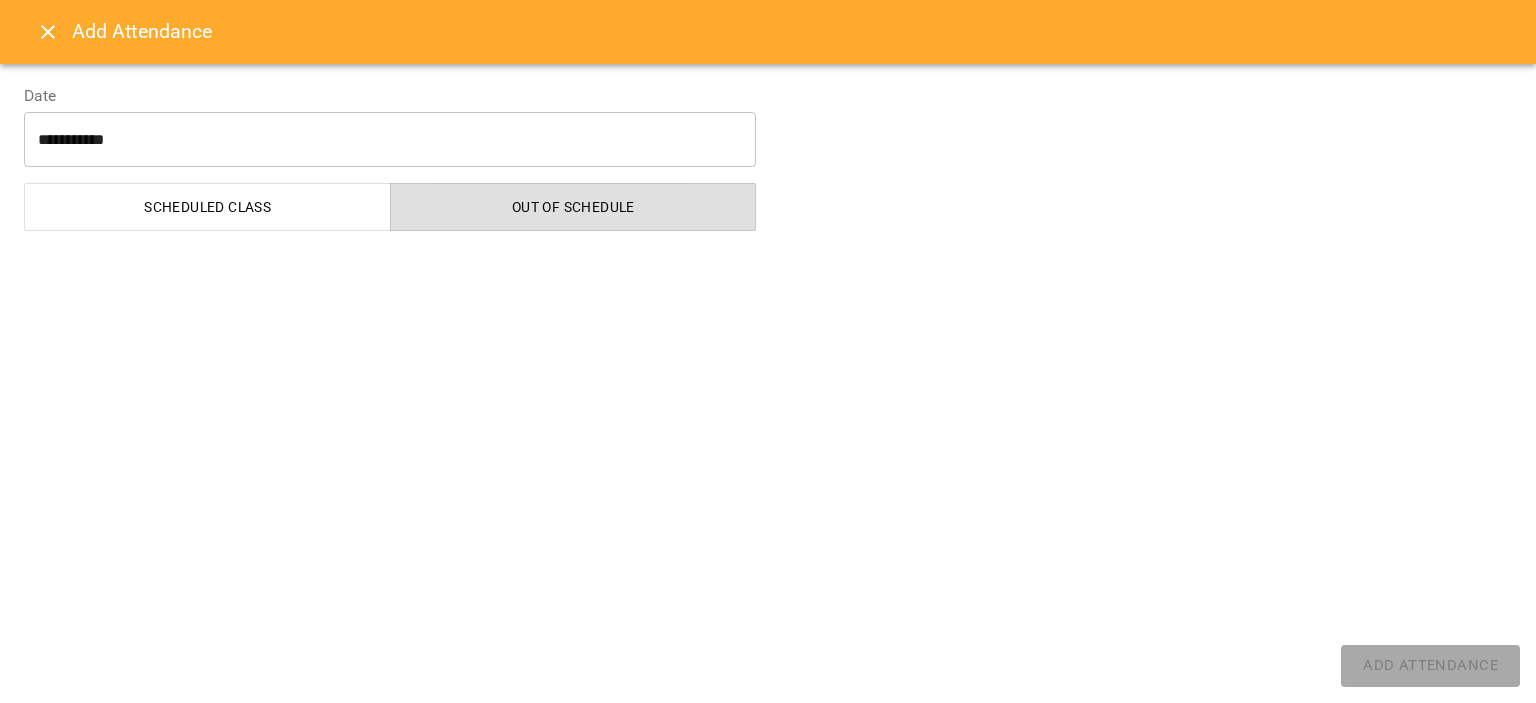 select on "**********" 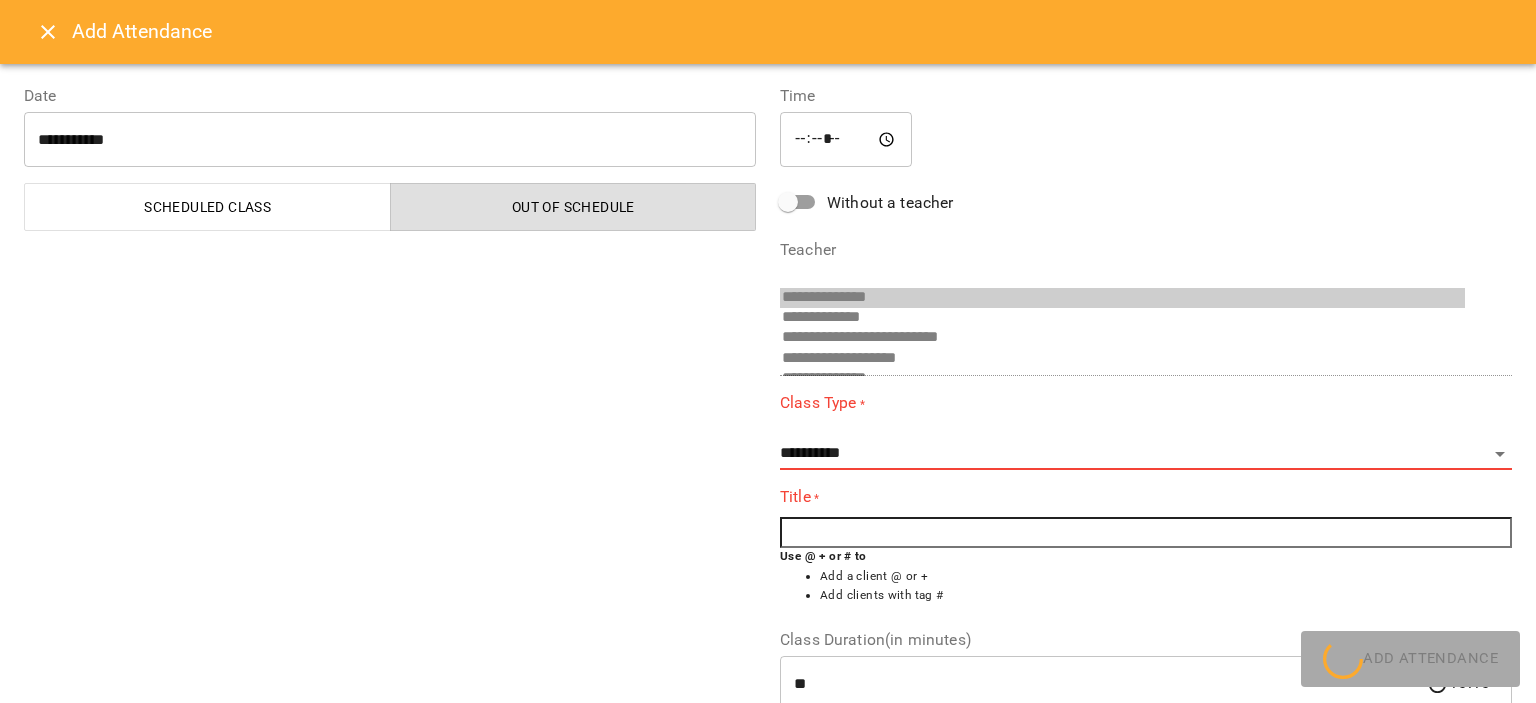 scroll, scrollTop: 33, scrollLeft: 0, axis: vertical 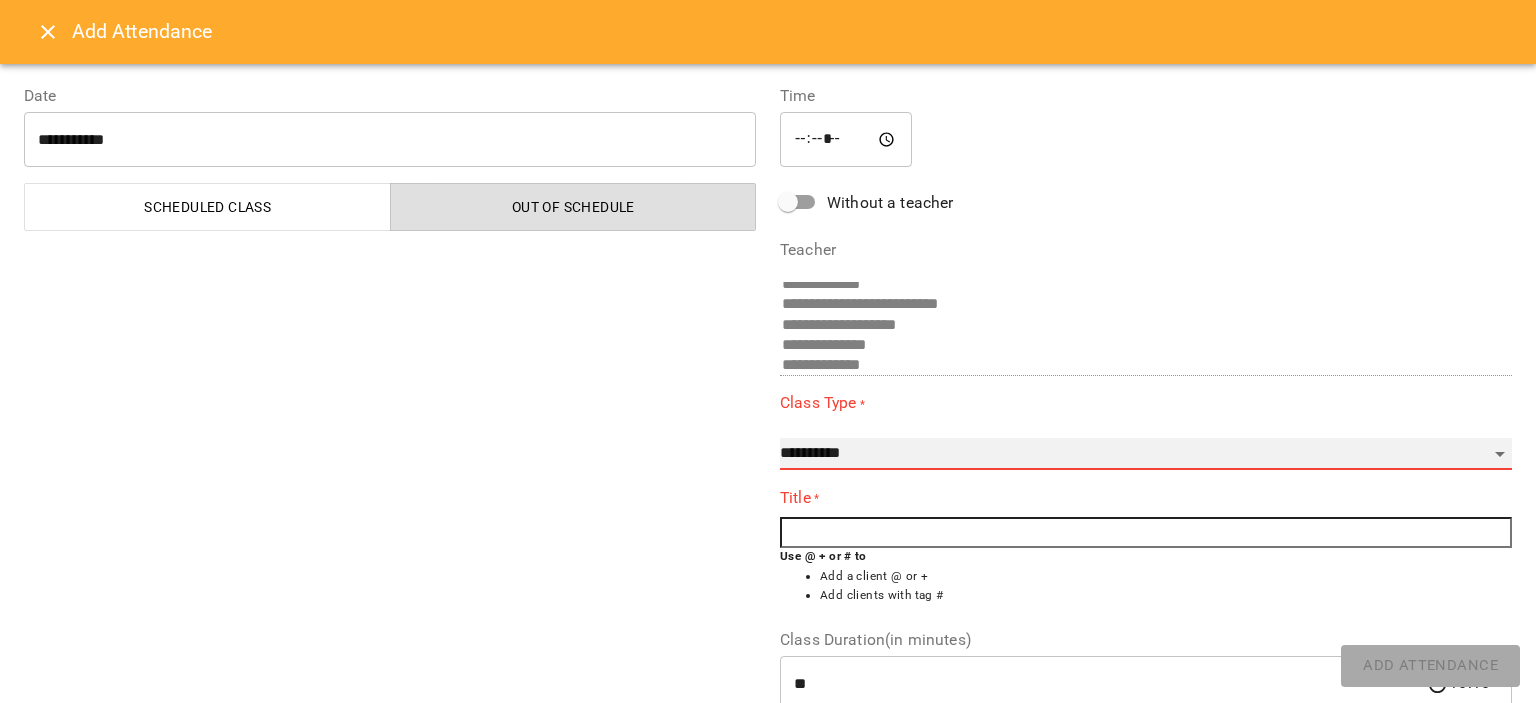 click on "**********" at bounding box center [1146, 454] 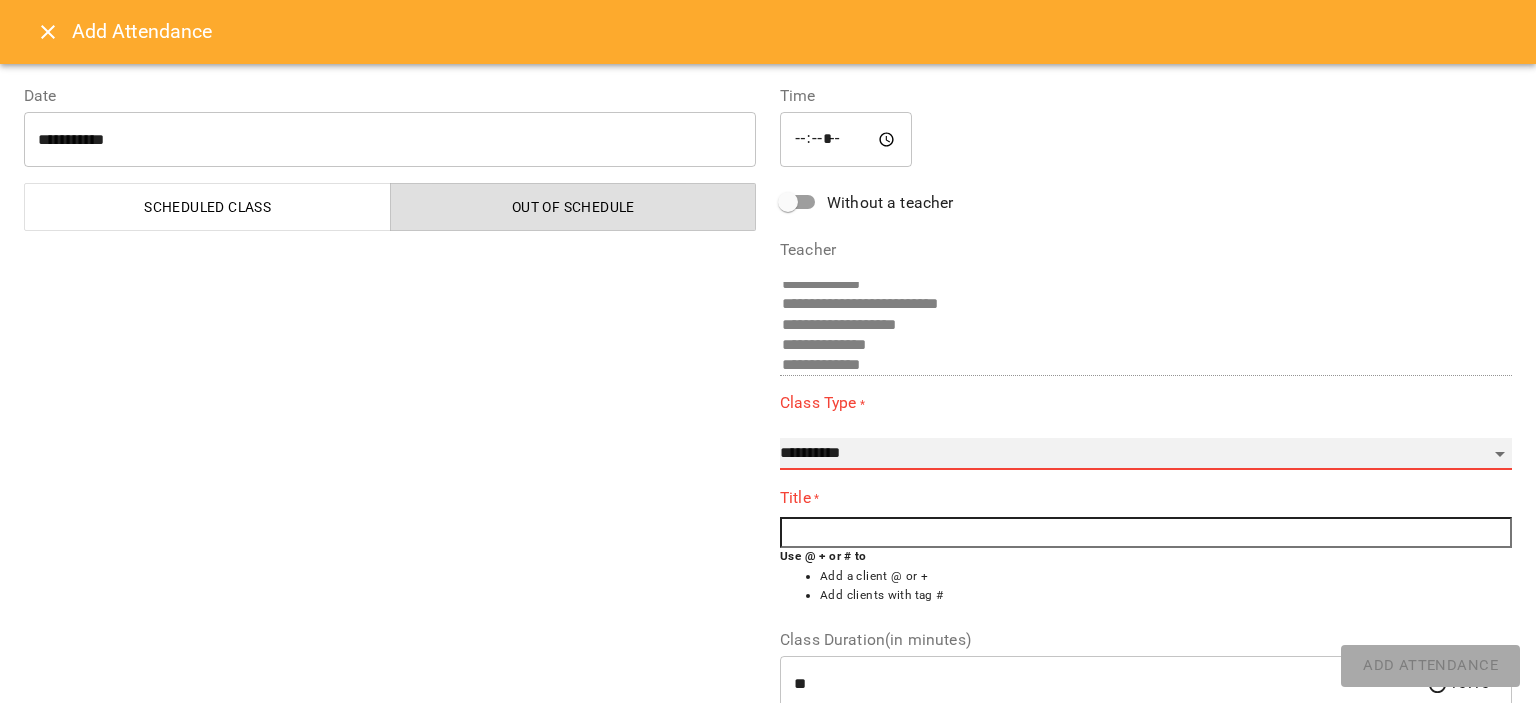 select on "**********" 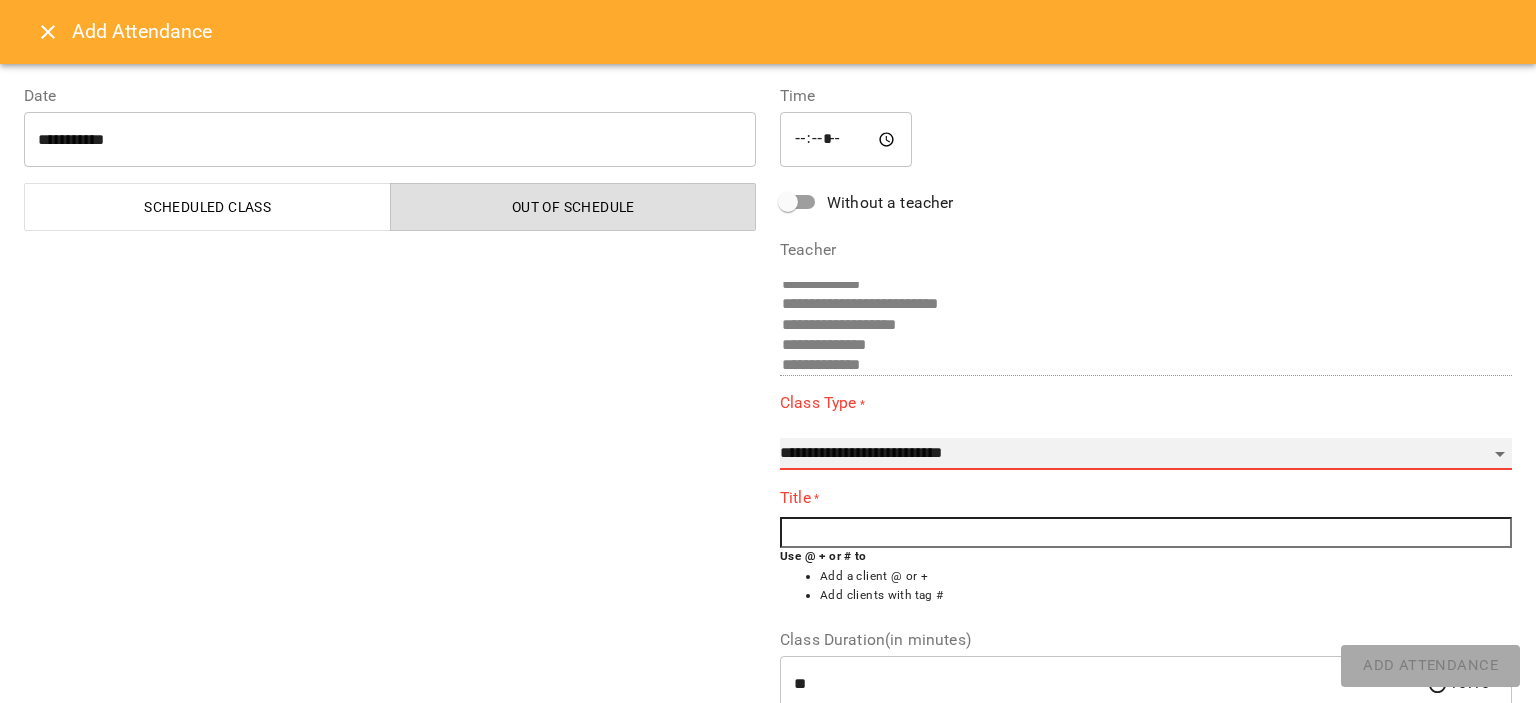 click on "**********" at bounding box center [1146, 454] 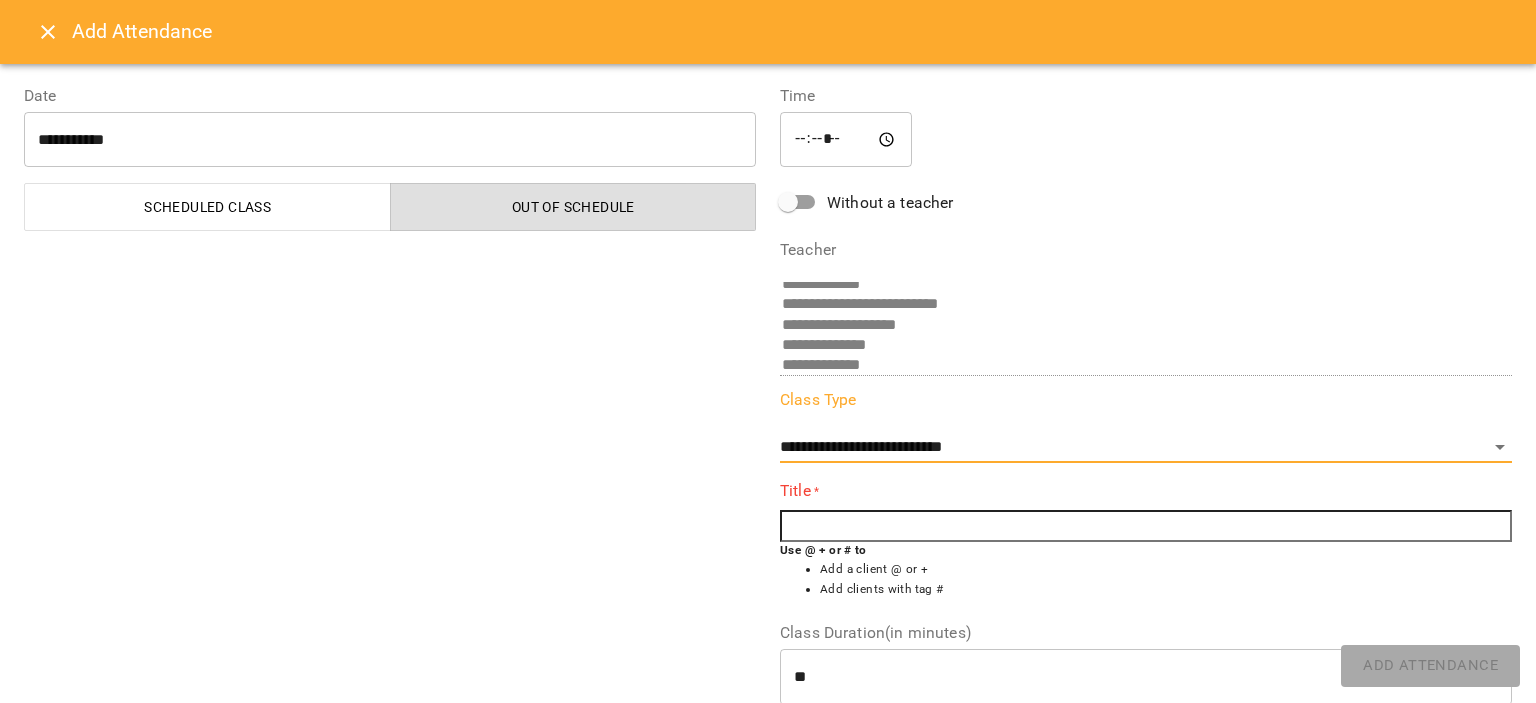 click at bounding box center [1146, 526] 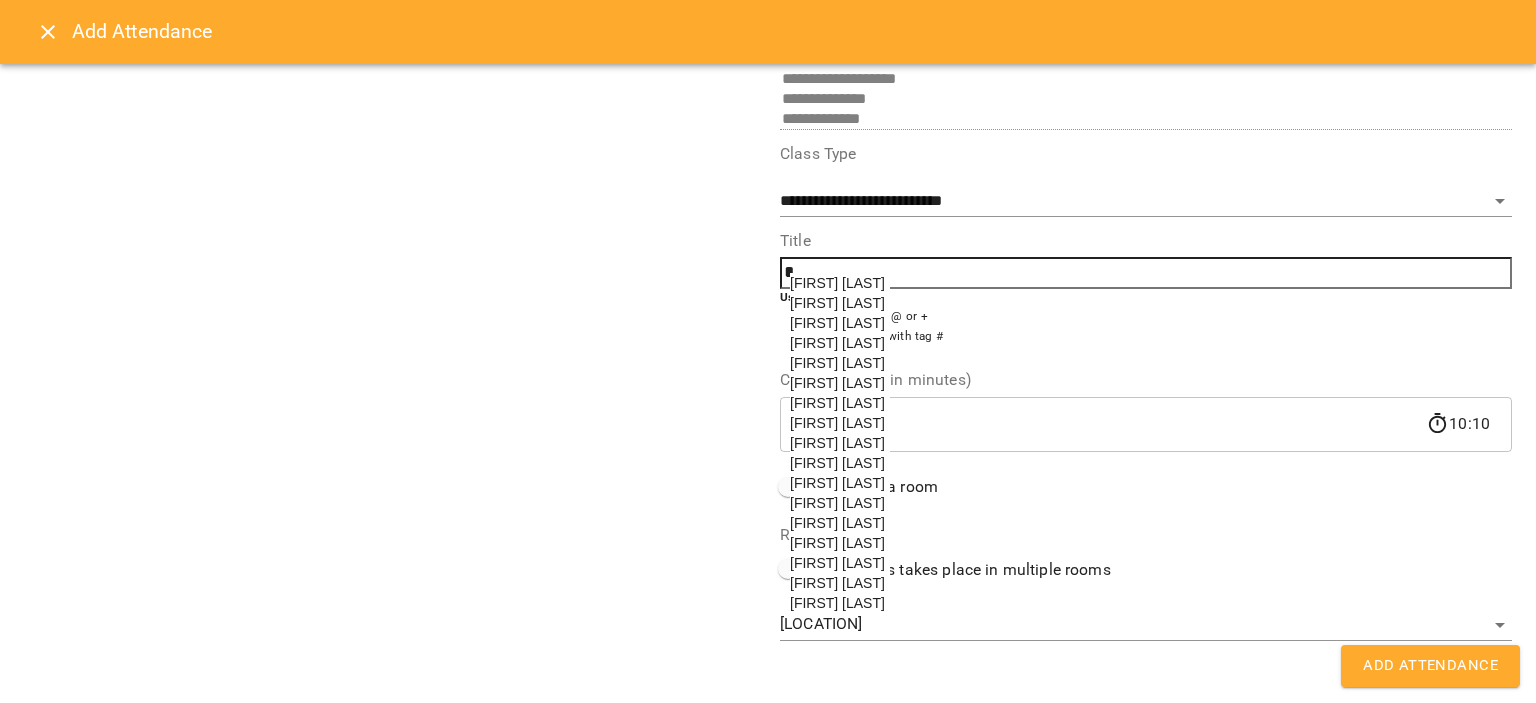 scroll, scrollTop: 248, scrollLeft: 0, axis: vertical 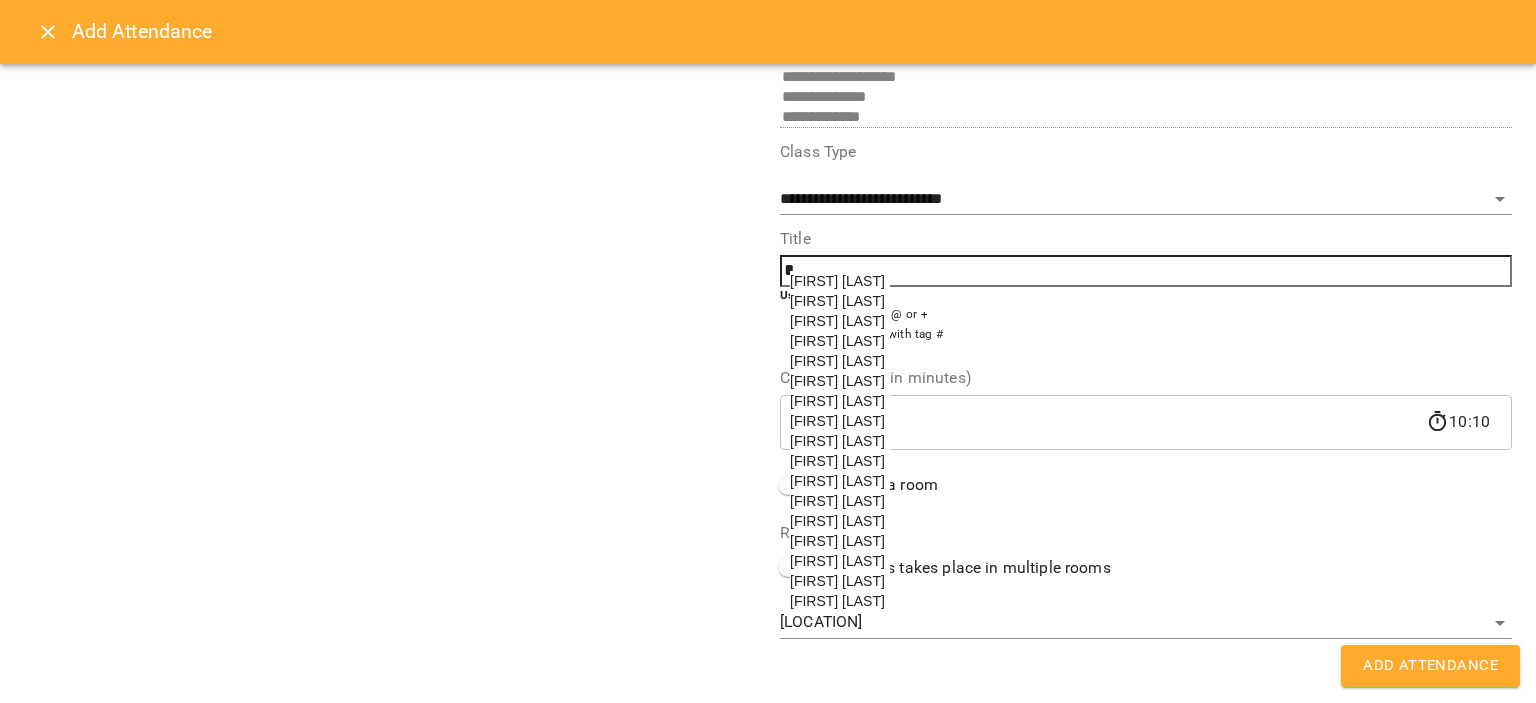 click on "[FIRST] [LAST]" at bounding box center (837, 441) 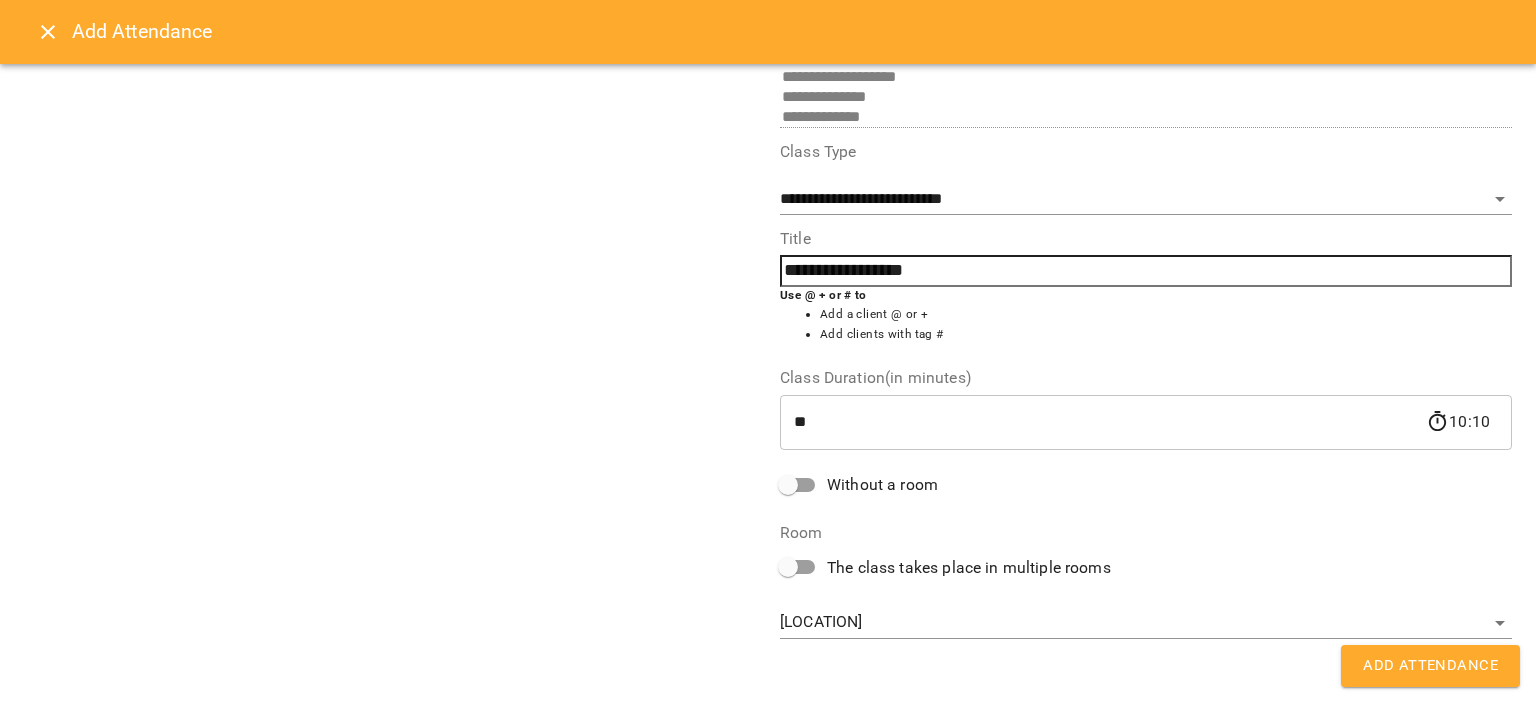 click on "**********" at bounding box center (768, 826) 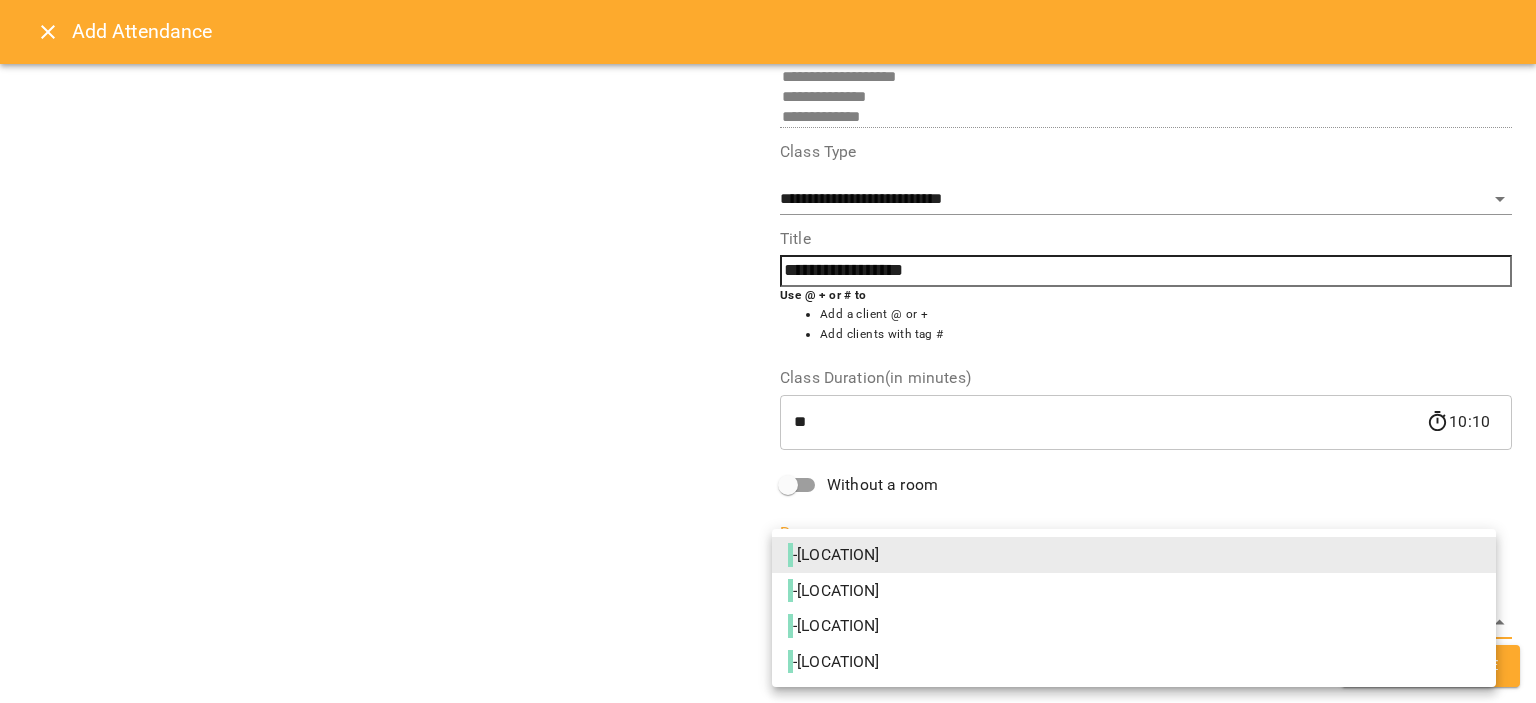 click at bounding box center [768, 351] 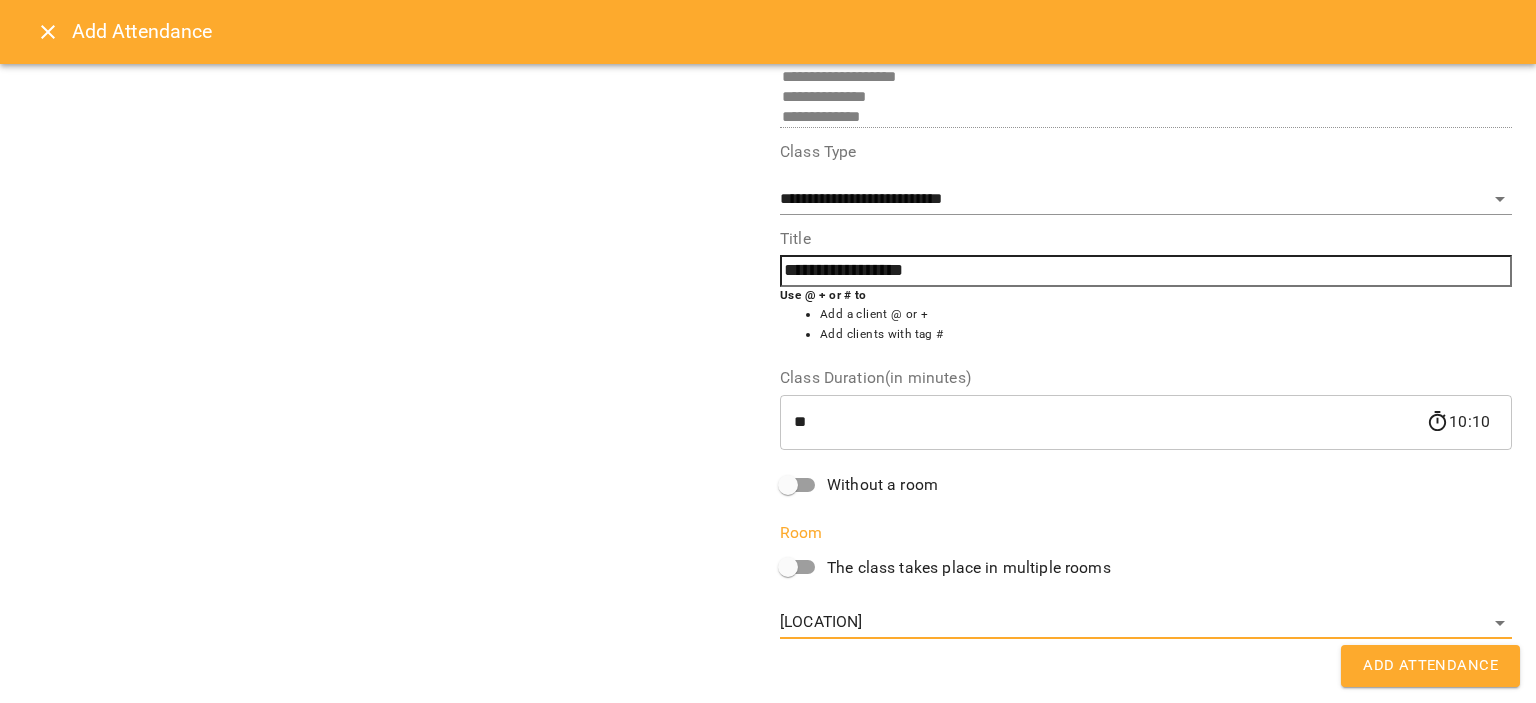 click on "Without a room" at bounding box center [882, 485] 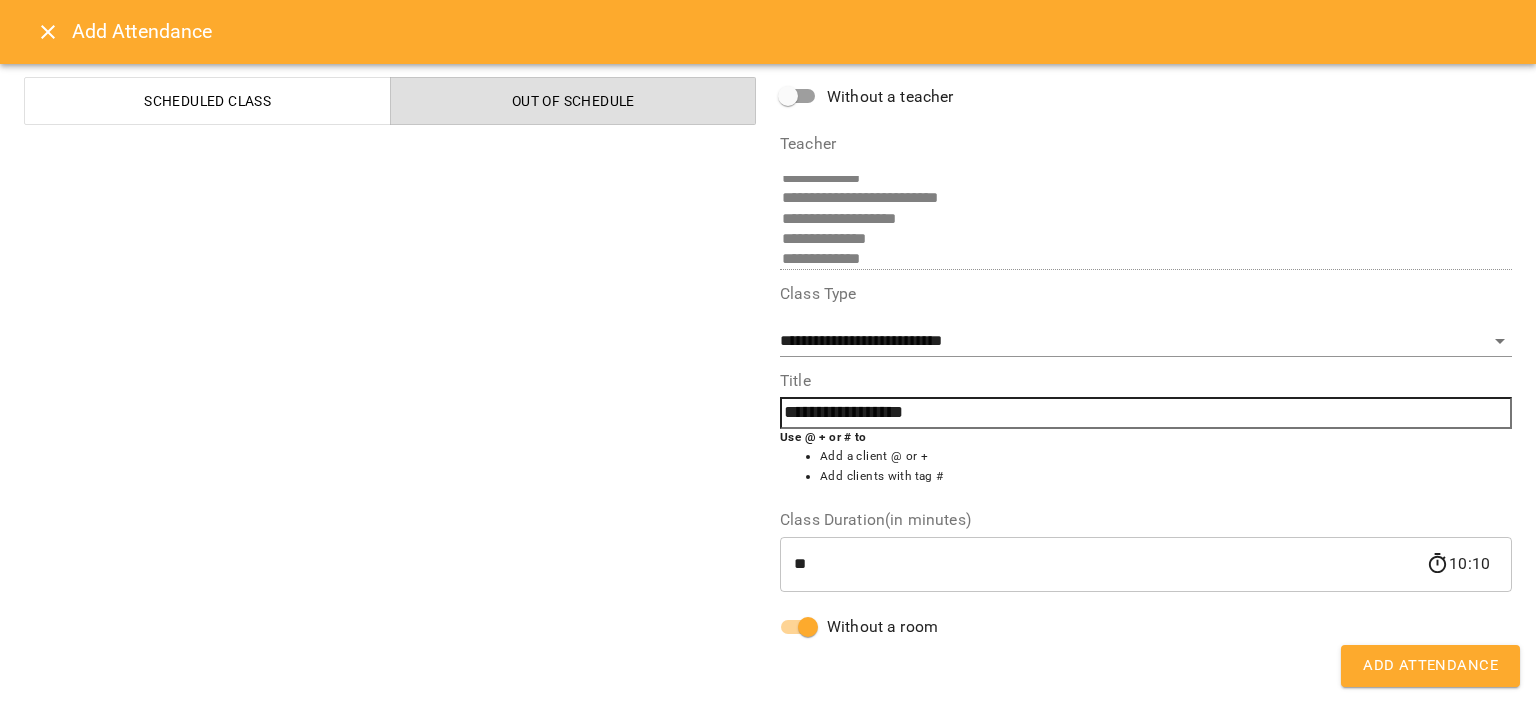 scroll, scrollTop: 4, scrollLeft: 0, axis: vertical 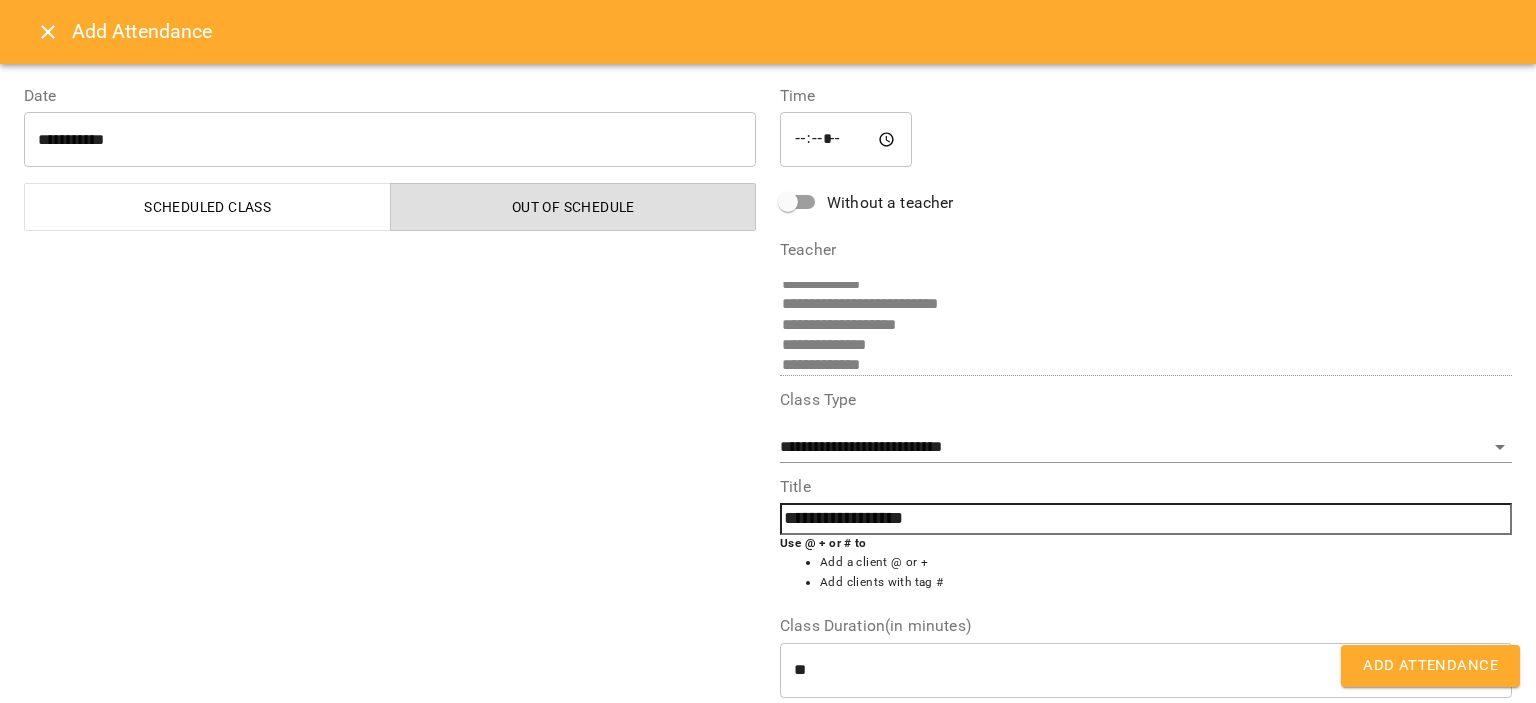 click on "Add Attendance" at bounding box center [1430, 666] 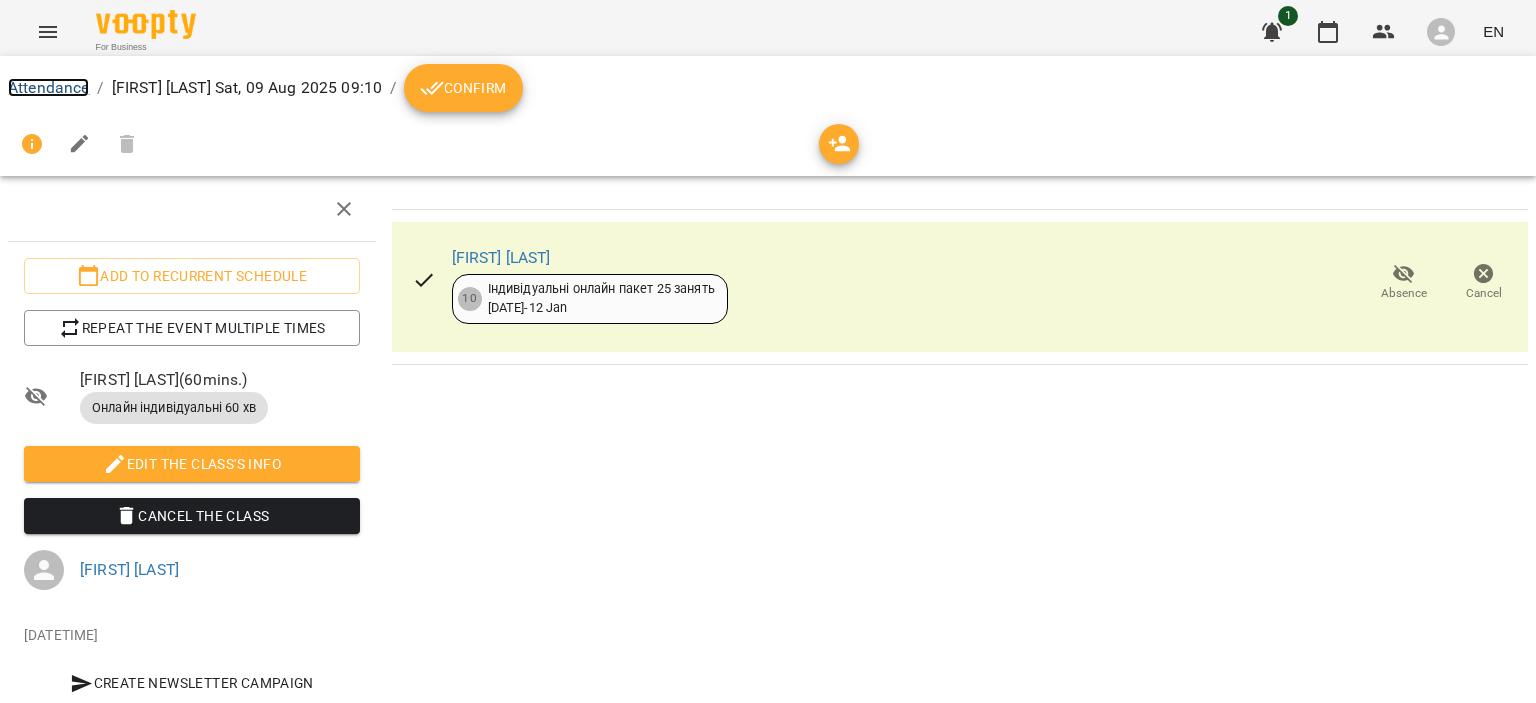 click on "Attendance" at bounding box center [48, 87] 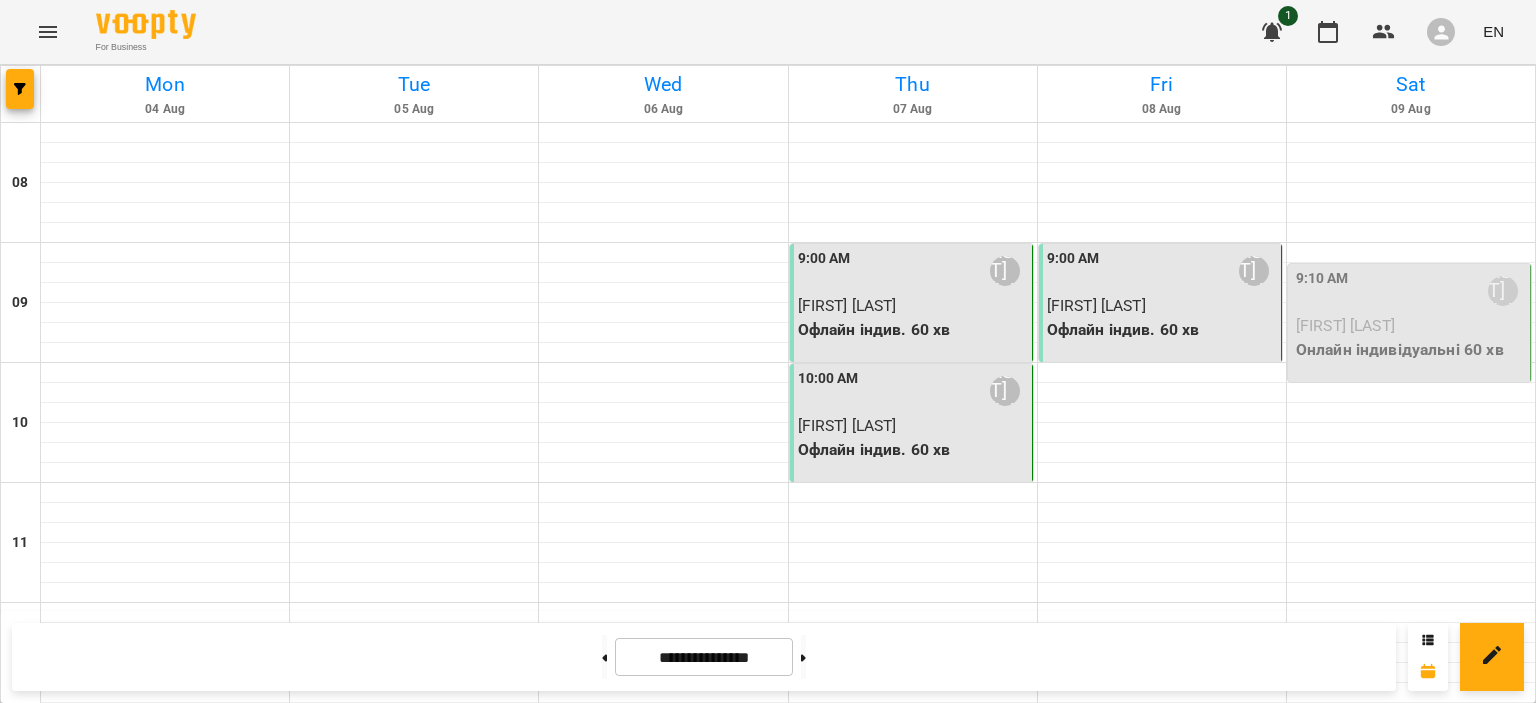 click 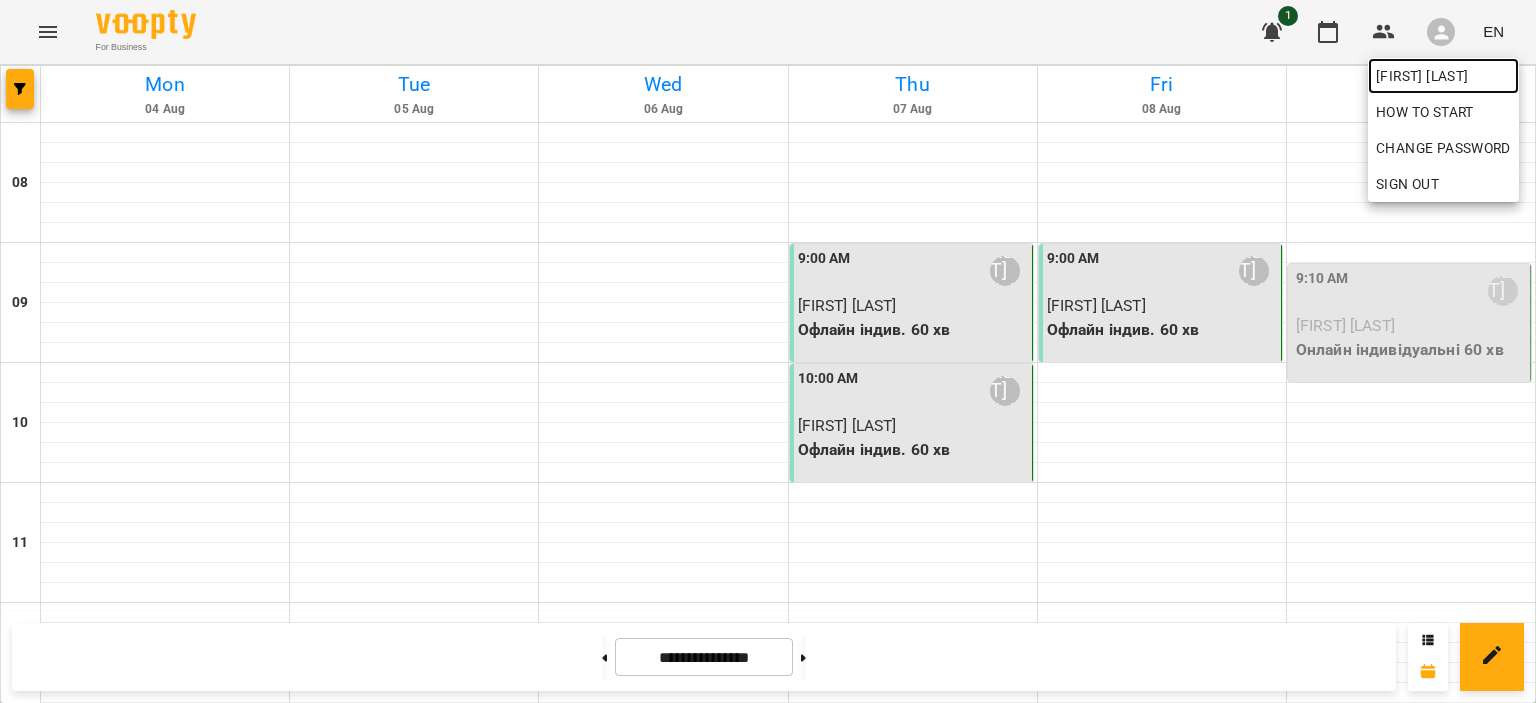 click on "[FIRST] [LAST]" at bounding box center [1443, 76] 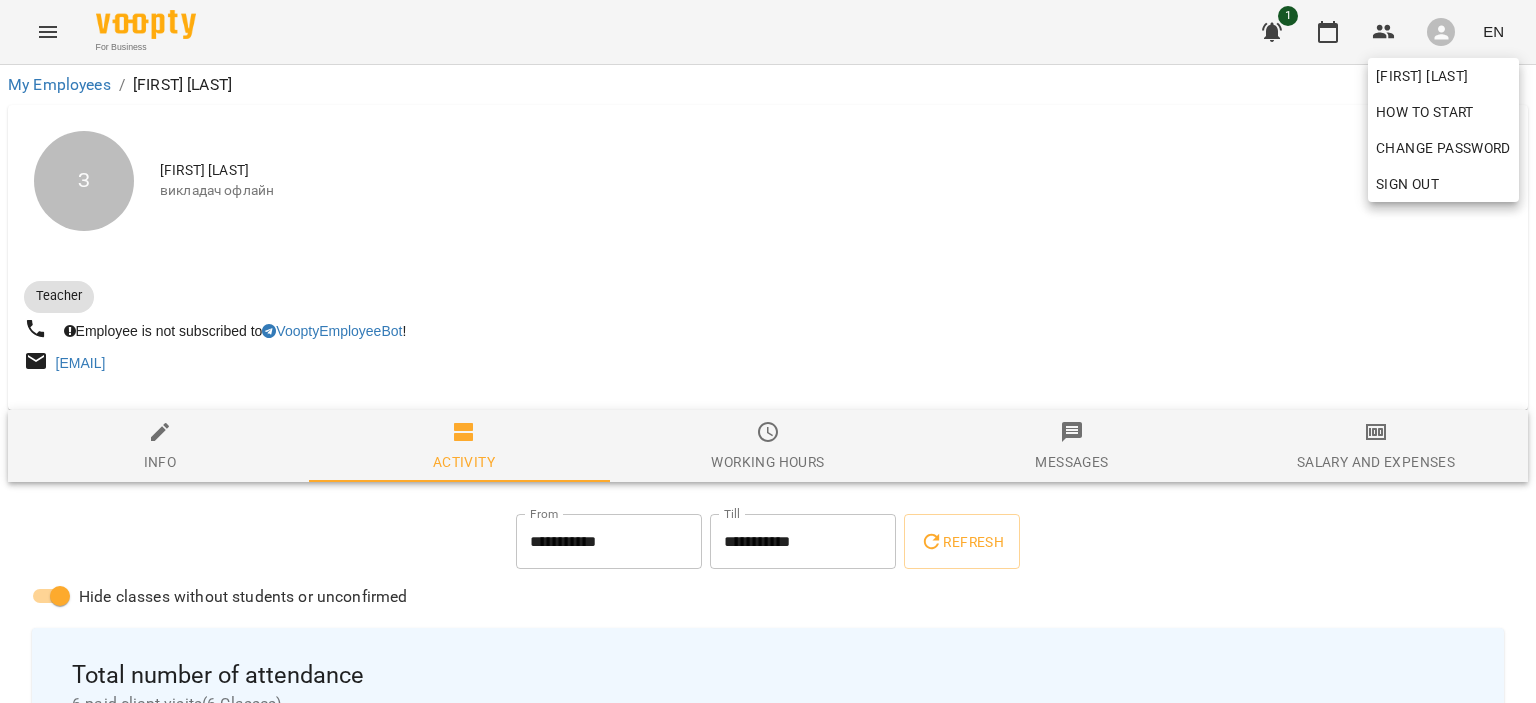 click at bounding box center [768, 351] 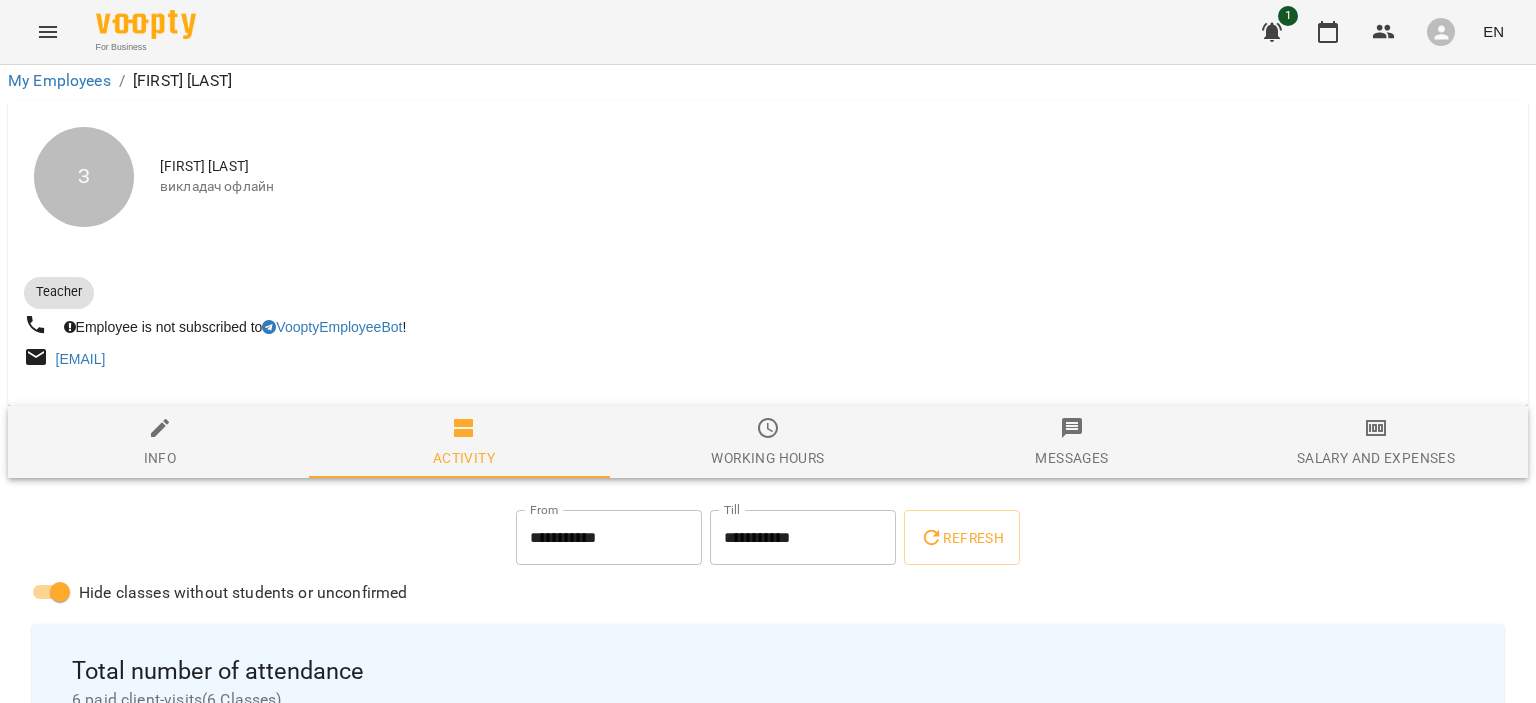 scroll, scrollTop: 0, scrollLeft: 0, axis: both 